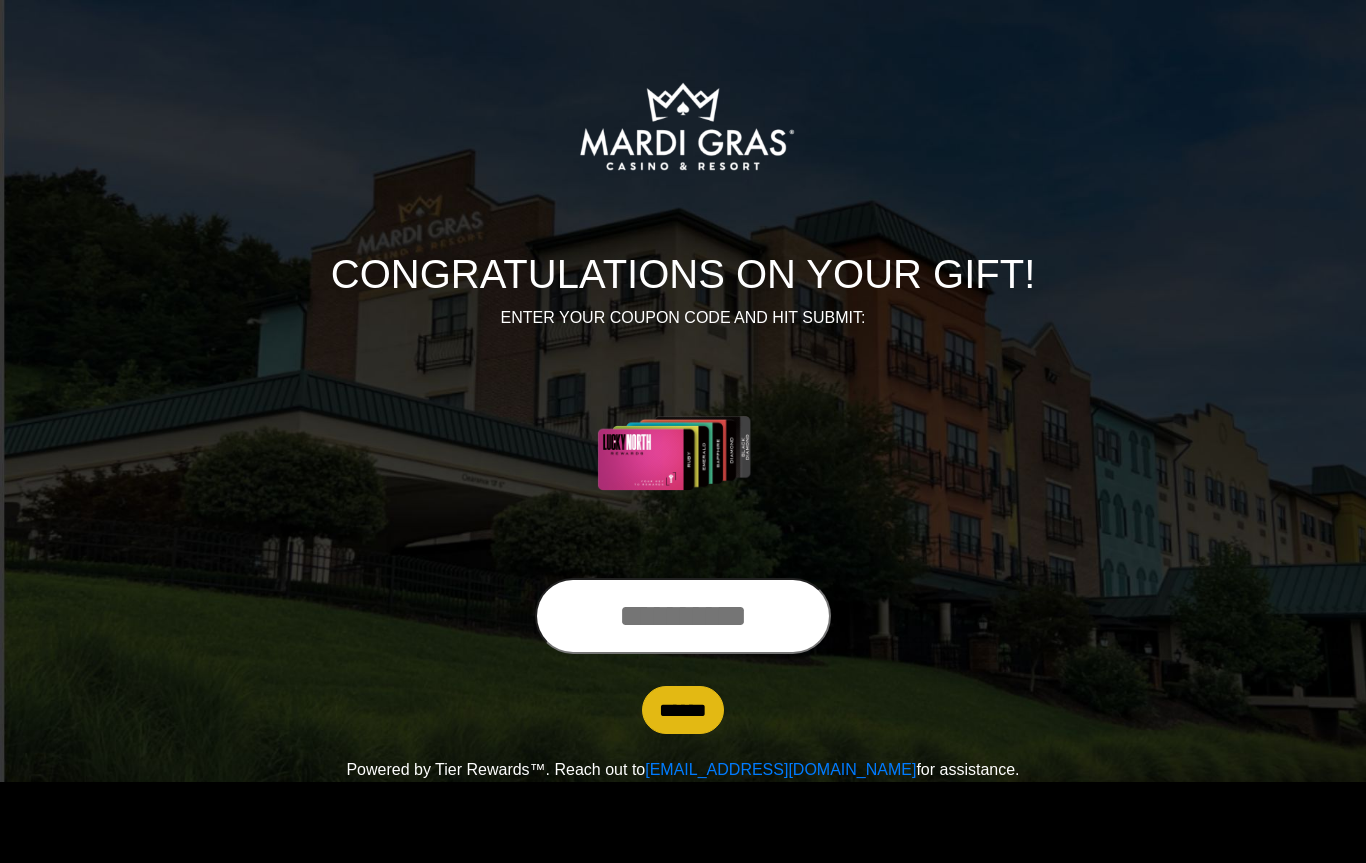 scroll, scrollTop: 0, scrollLeft: 0, axis: both 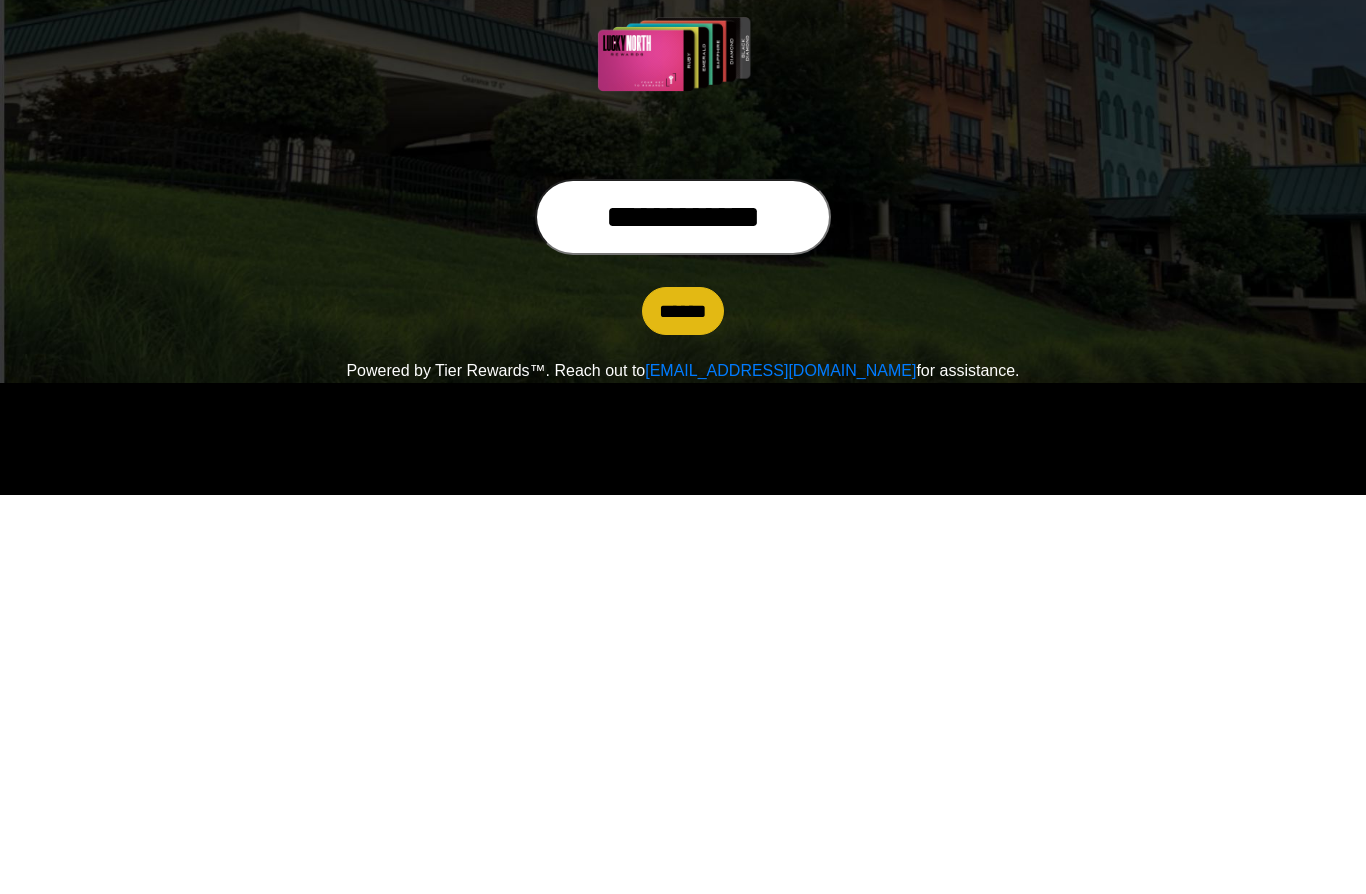 type on "**********" 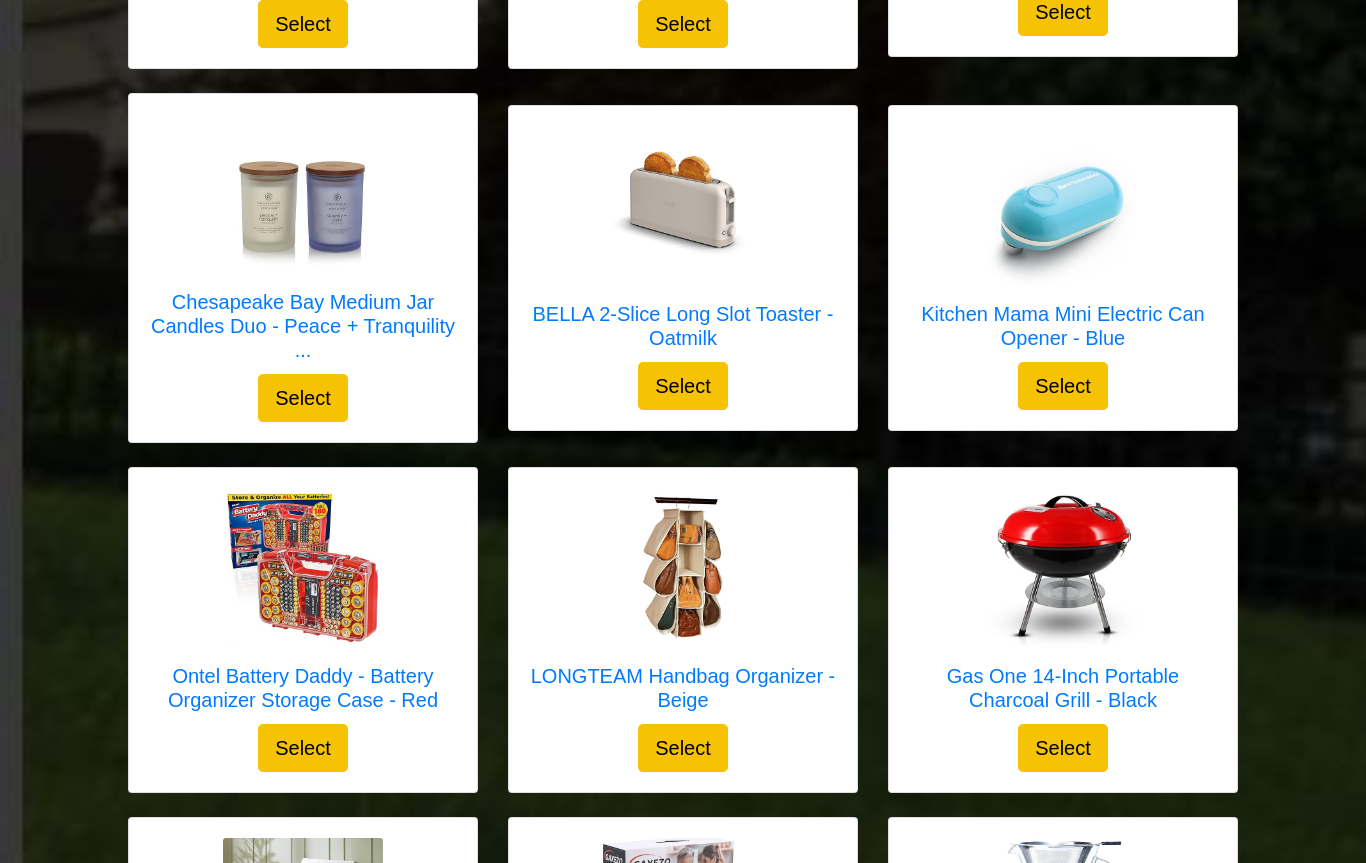 scroll, scrollTop: 2438, scrollLeft: 0, axis: vertical 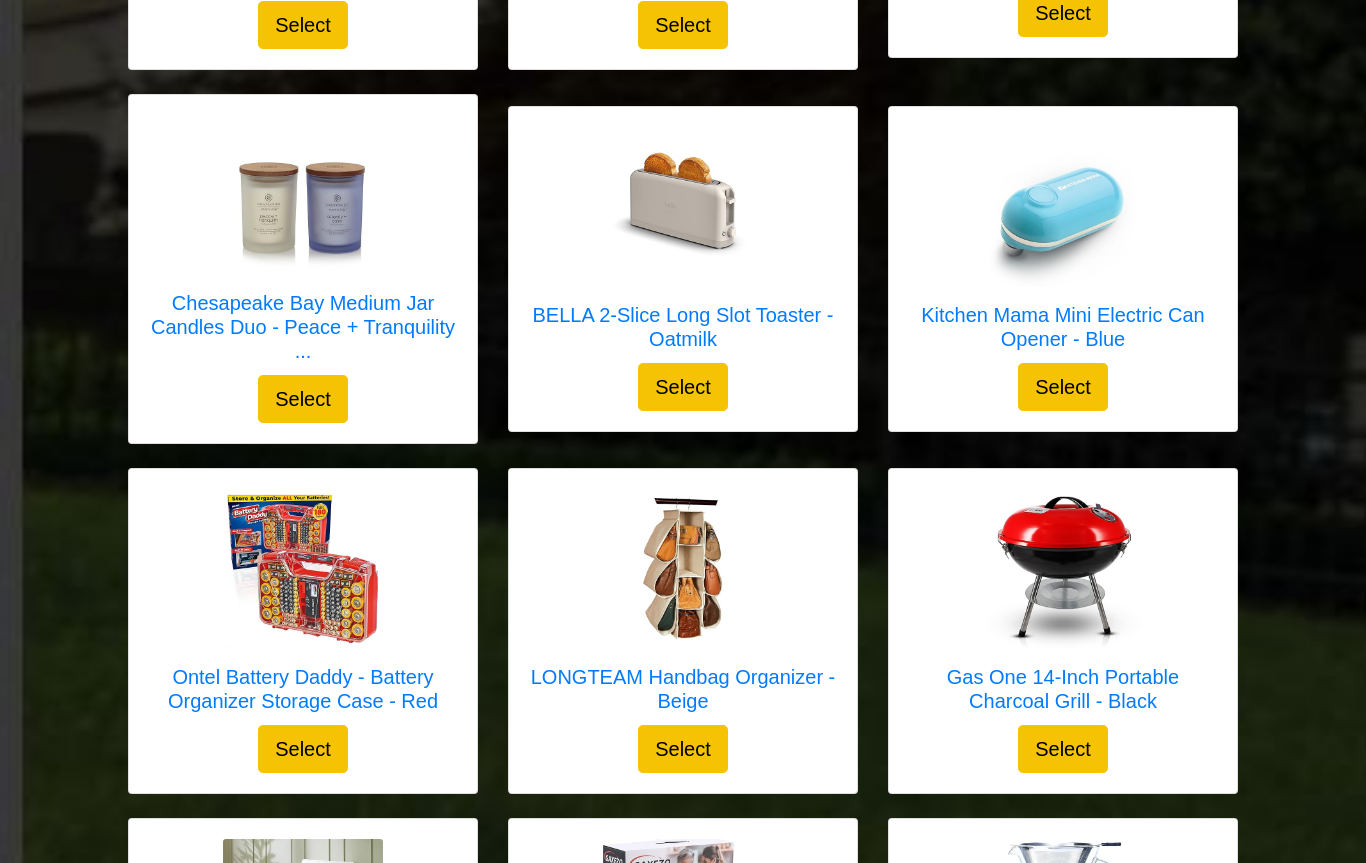 click on "Select" at bounding box center (1063, 387) 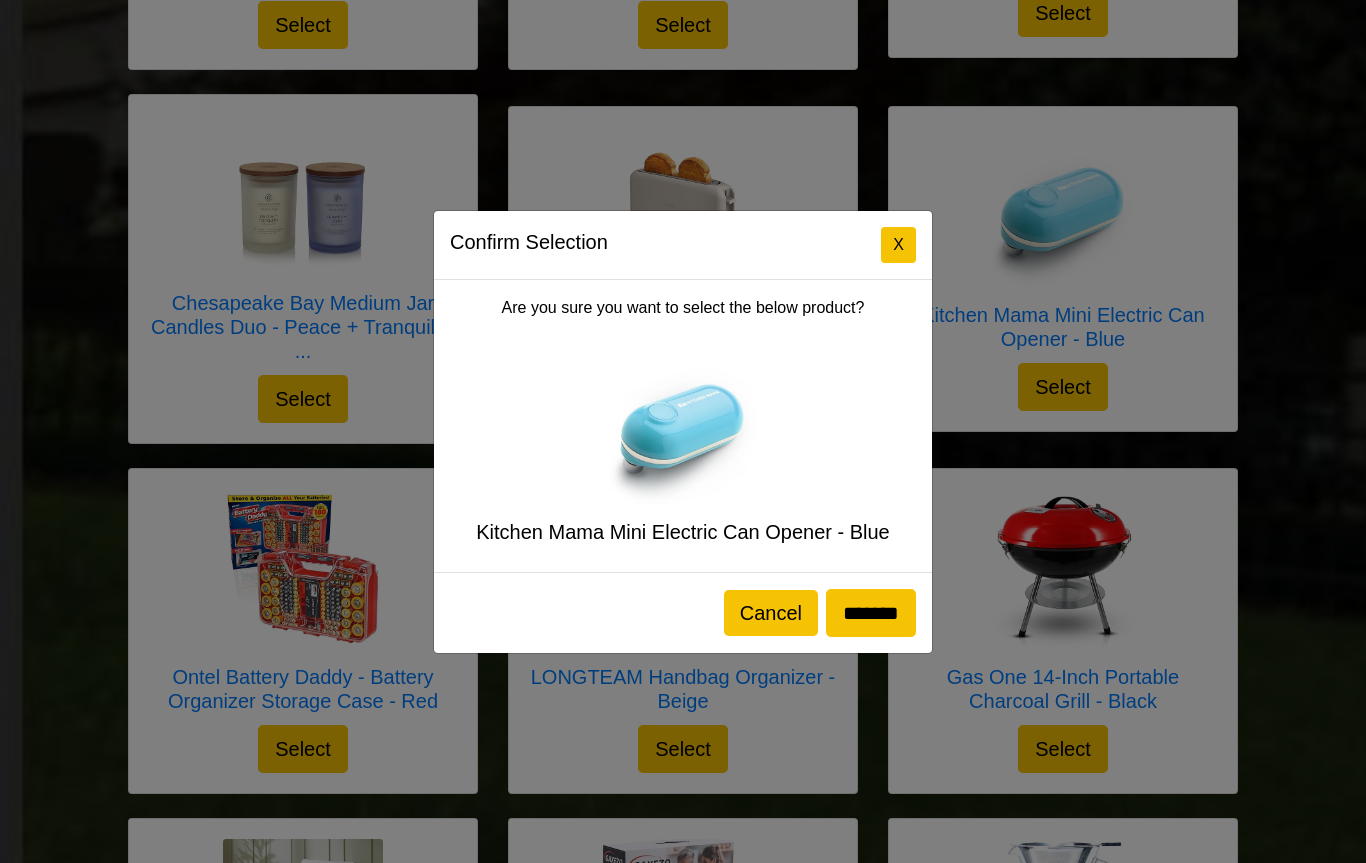 click on "*******" at bounding box center [871, 613] 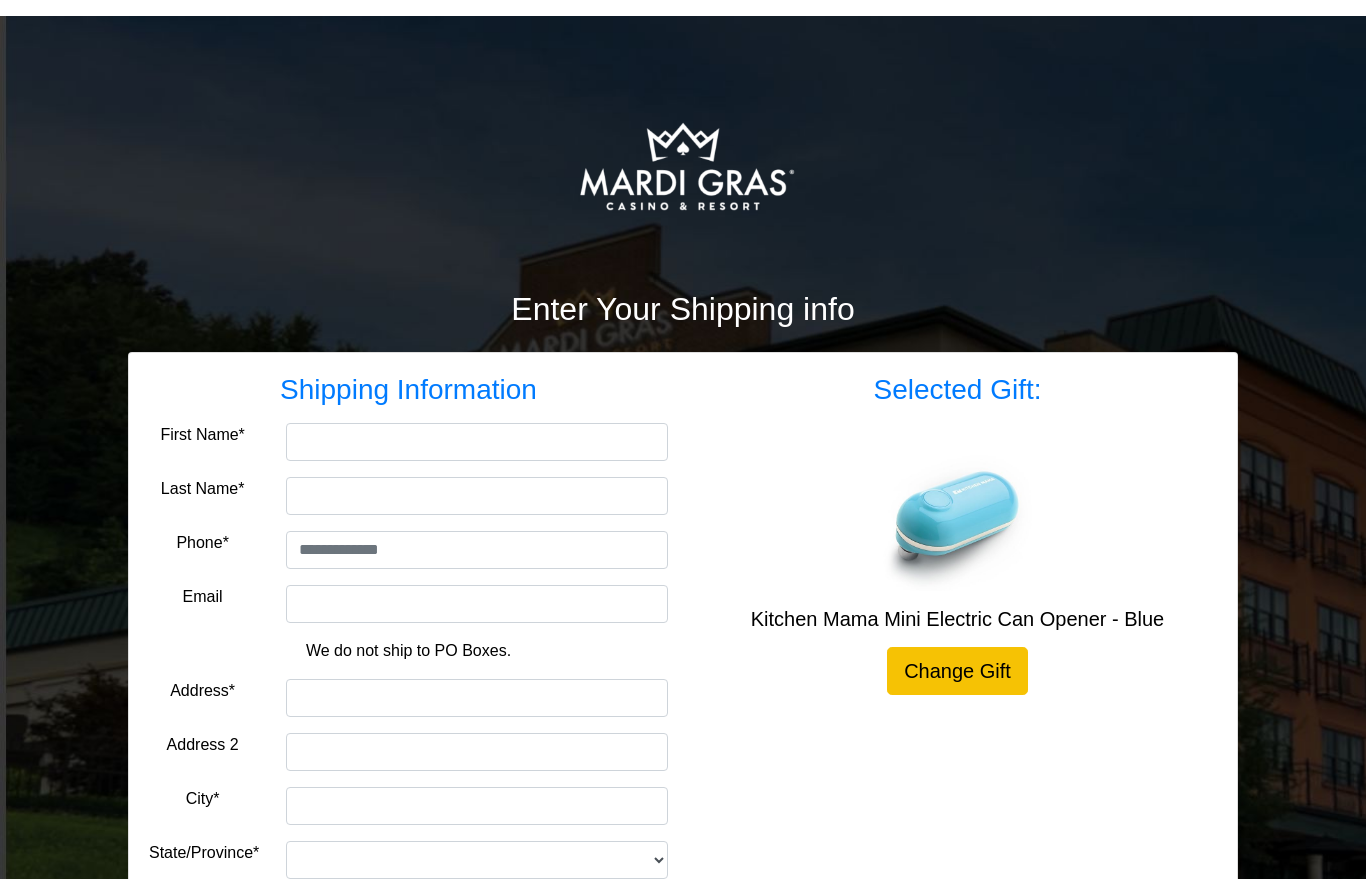 scroll, scrollTop: 0, scrollLeft: 0, axis: both 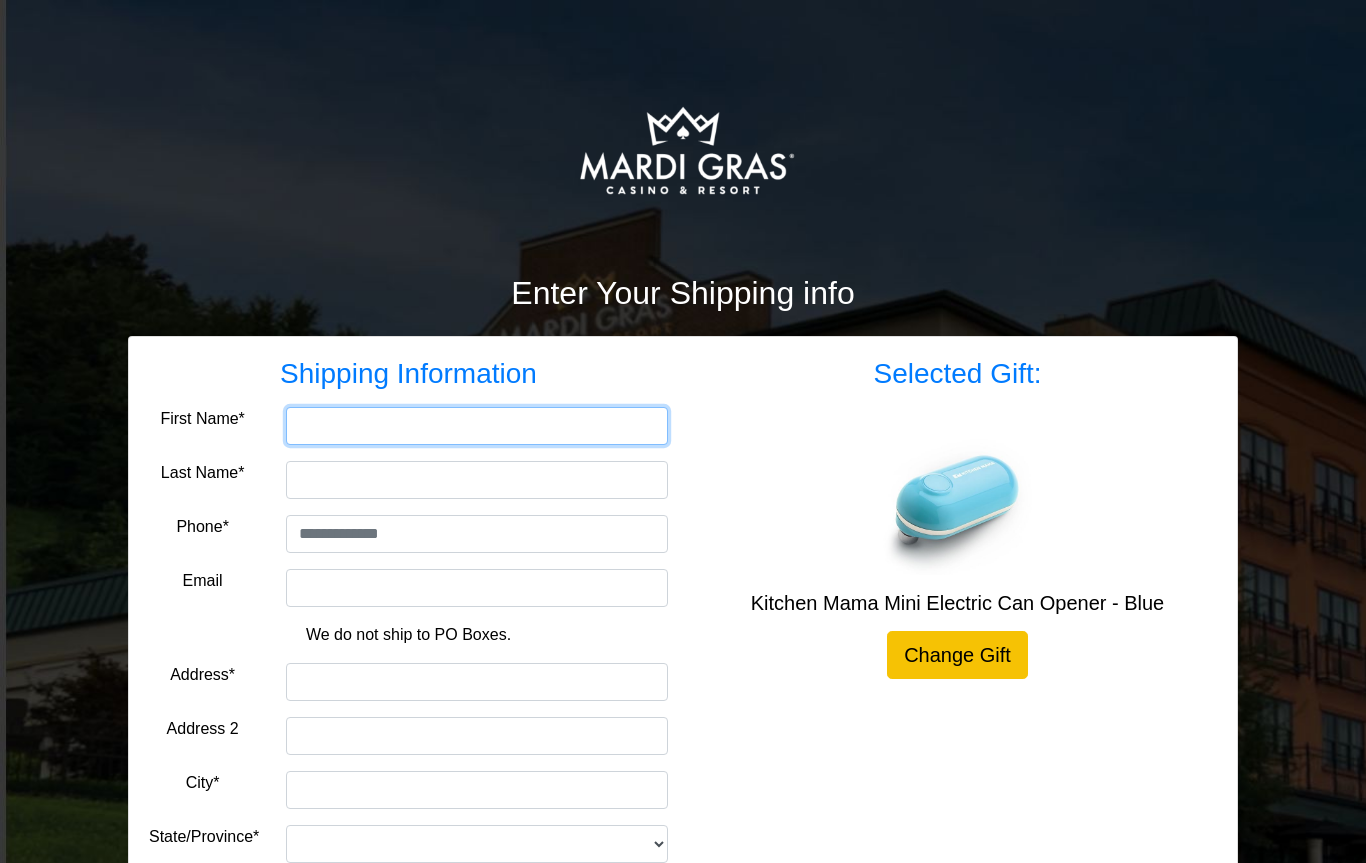 click on "First Name*" at bounding box center (477, 426) 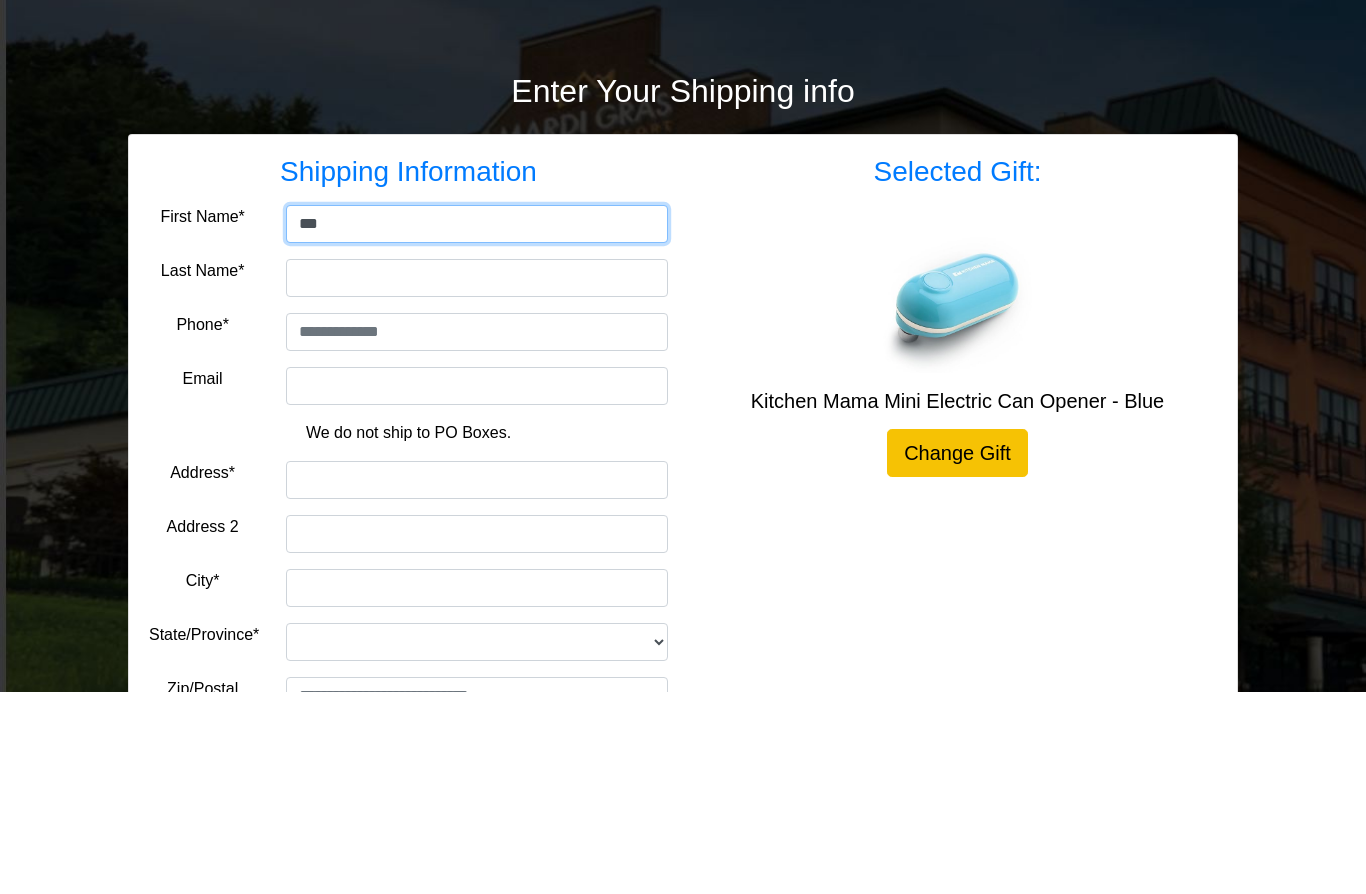 type on "***" 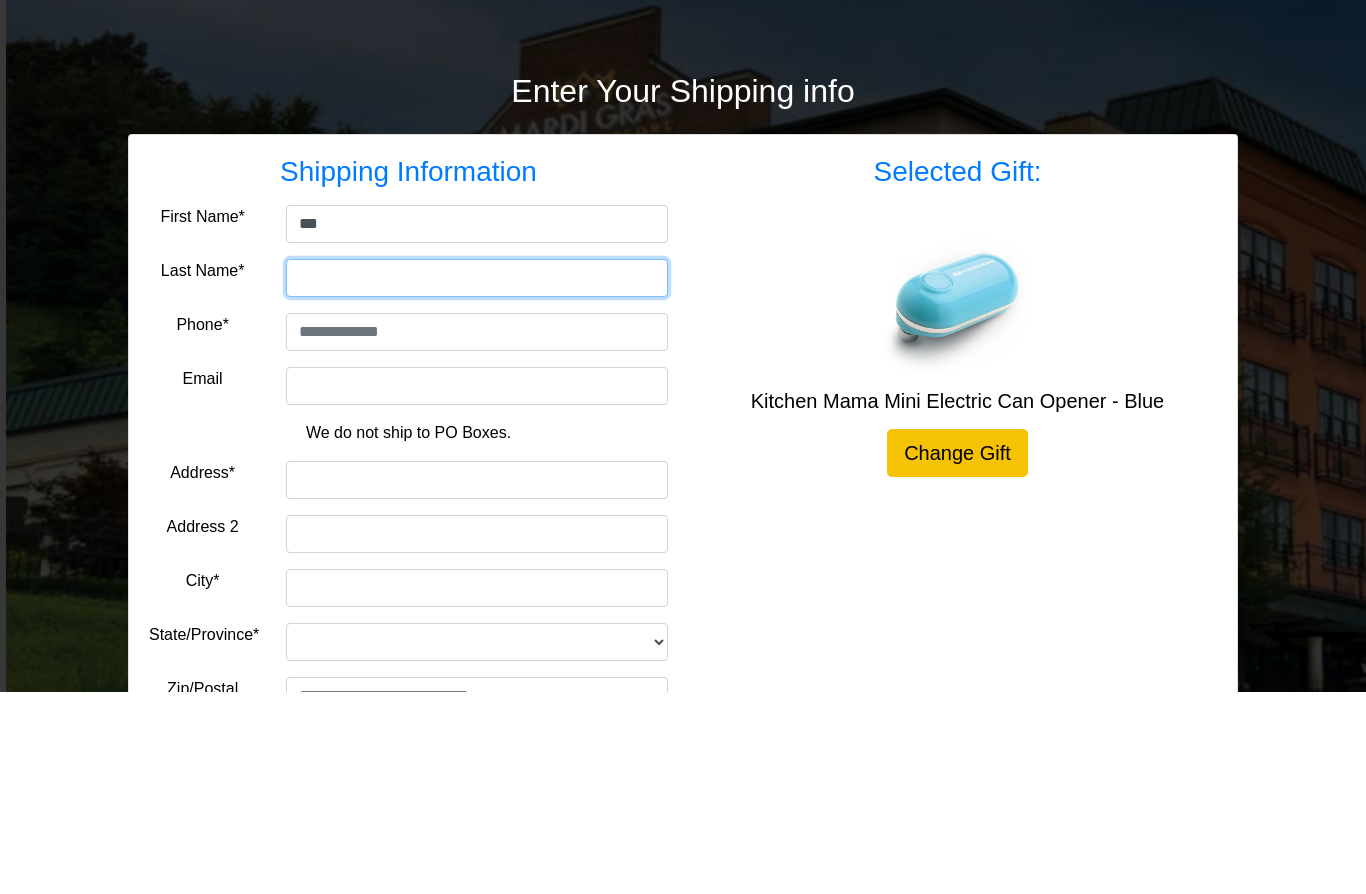 click on "Last Name*" at bounding box center [477, 480] 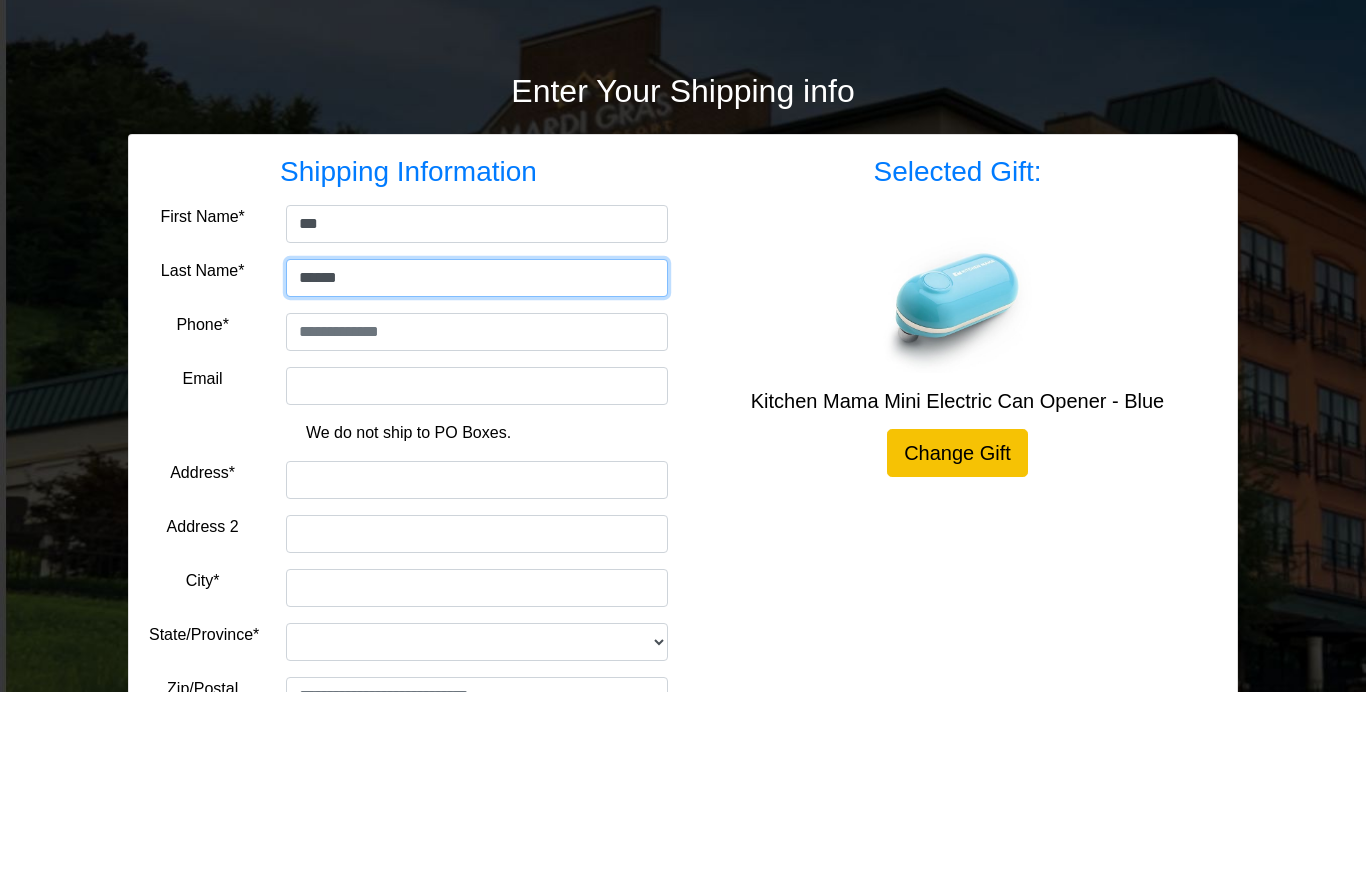 type on "******" 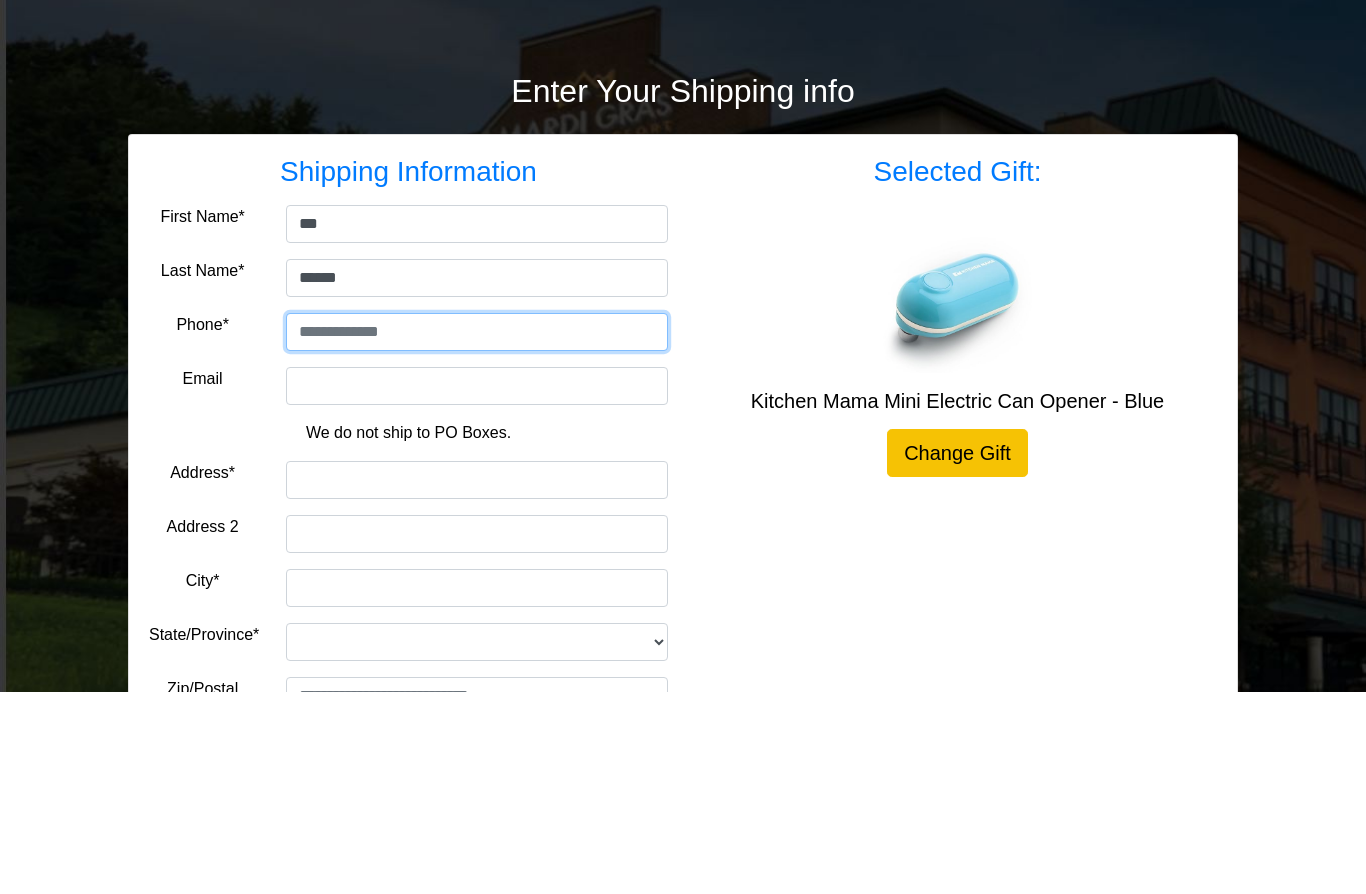 click at bounding box center (477, 534) 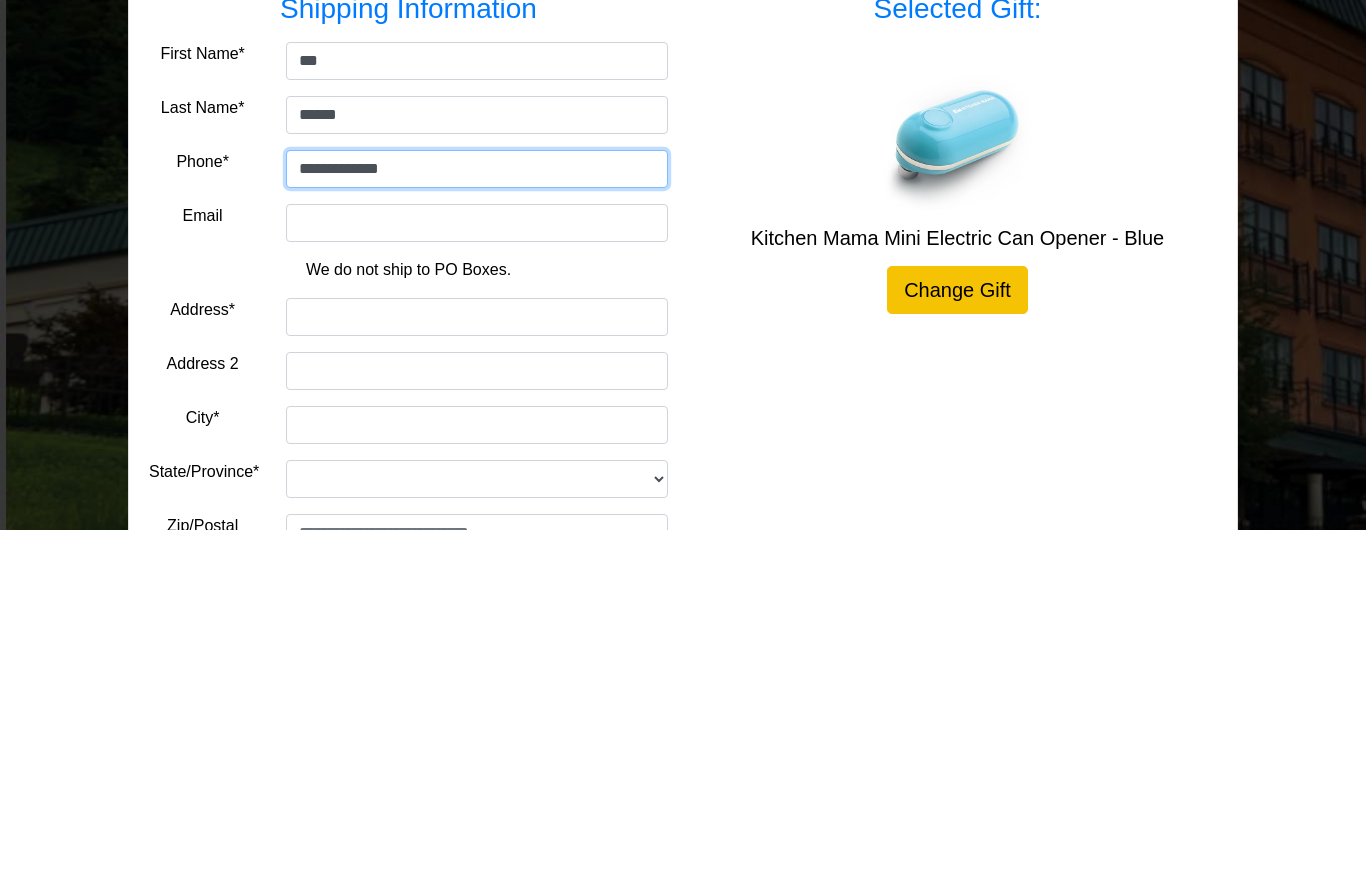 type on "**********" 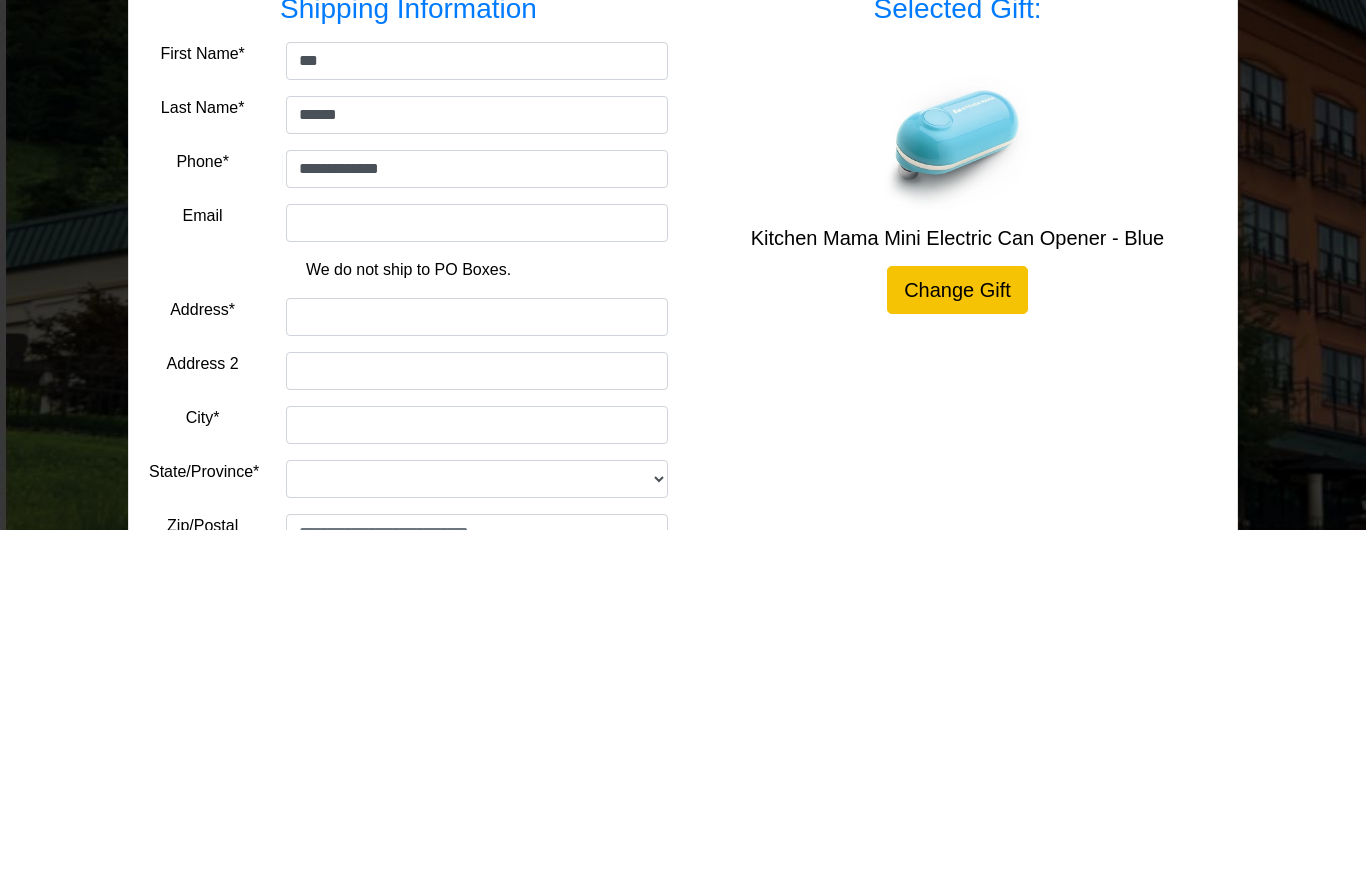 click on "Email" at bounding box center [477, 588] 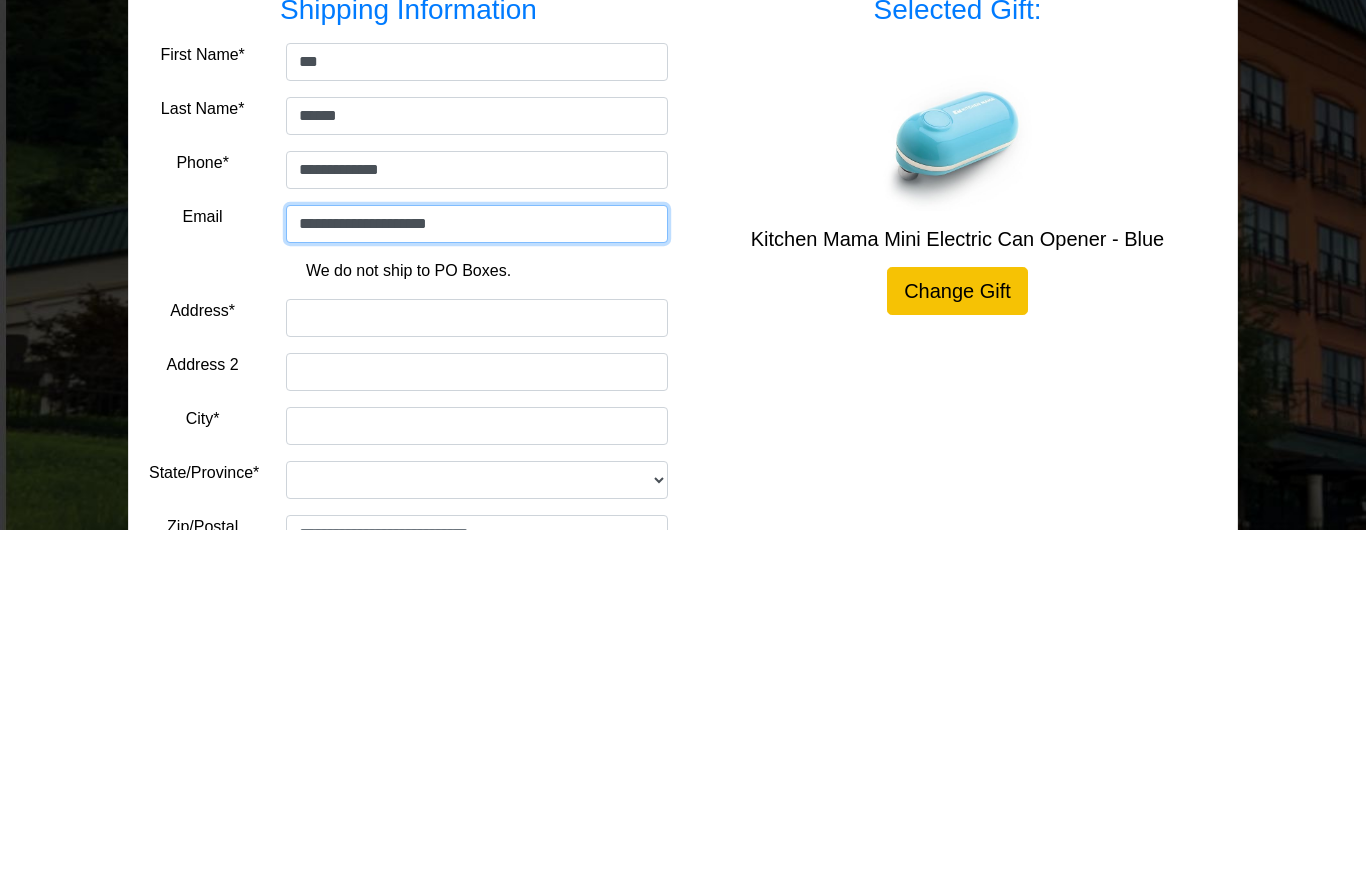 type on "**********" 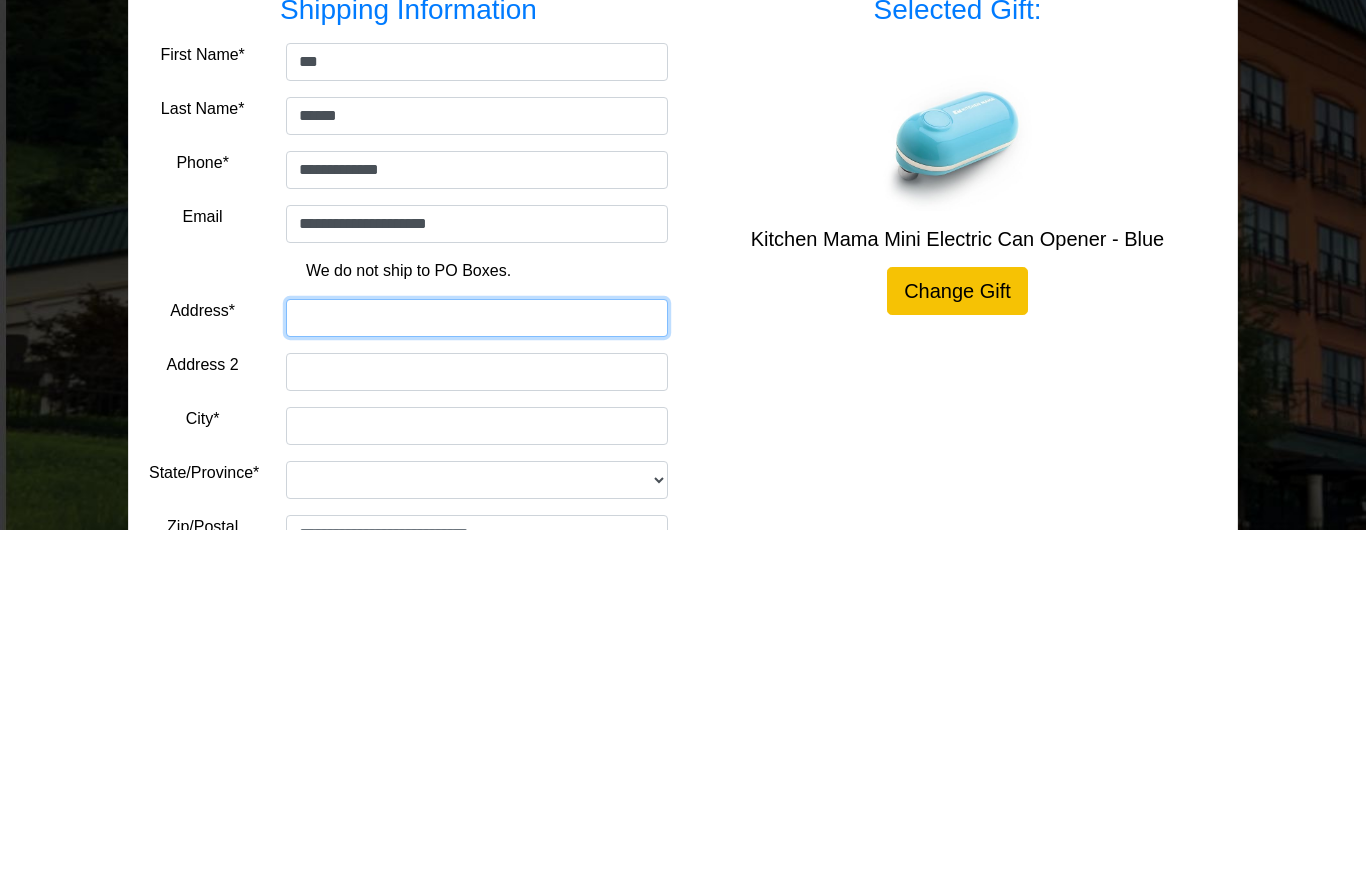 click on "Address*" at bounding box center [477, 682] 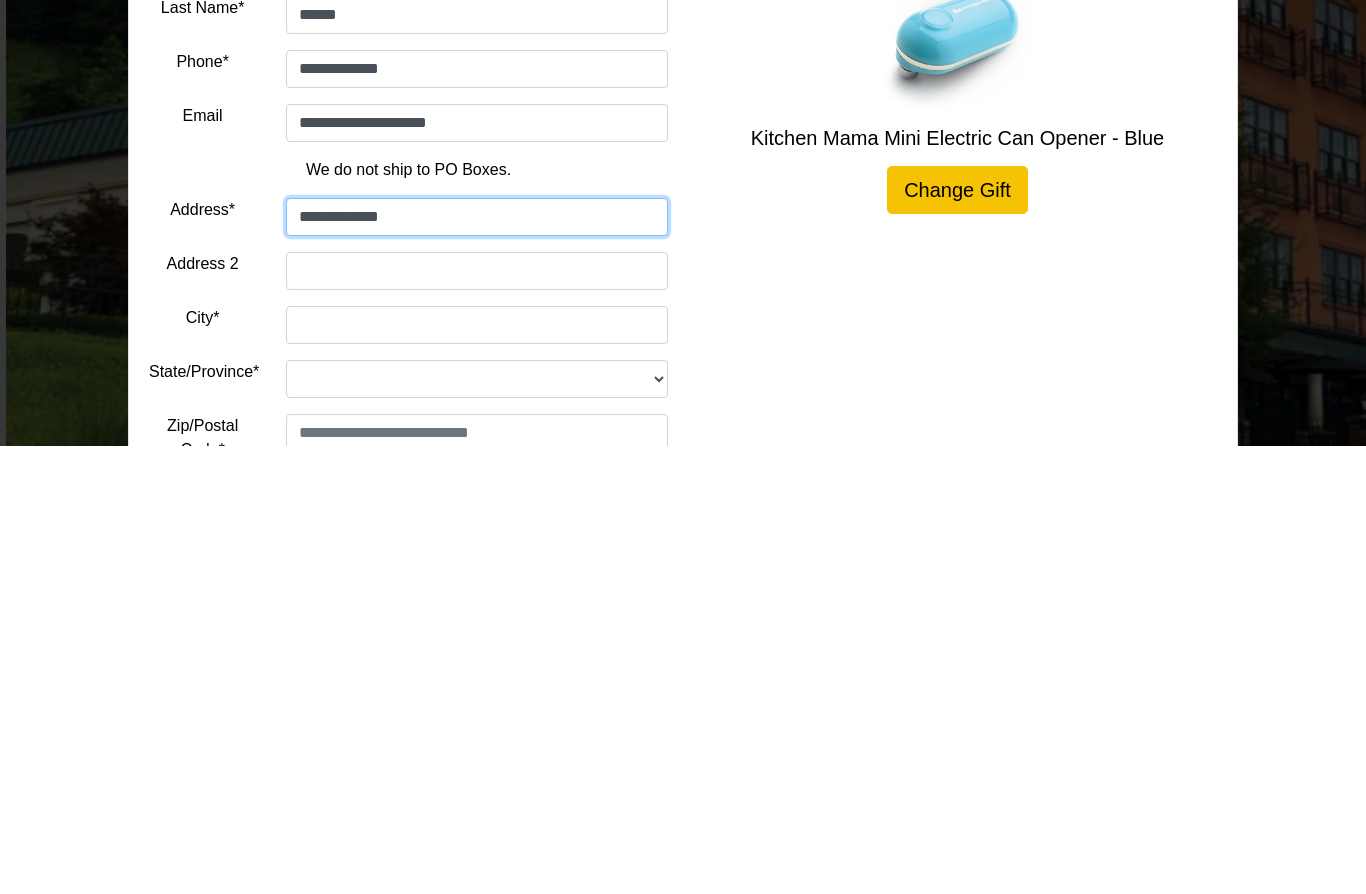 scroll, scrollTop: 22, scrollLeft: 0, axis: vertical 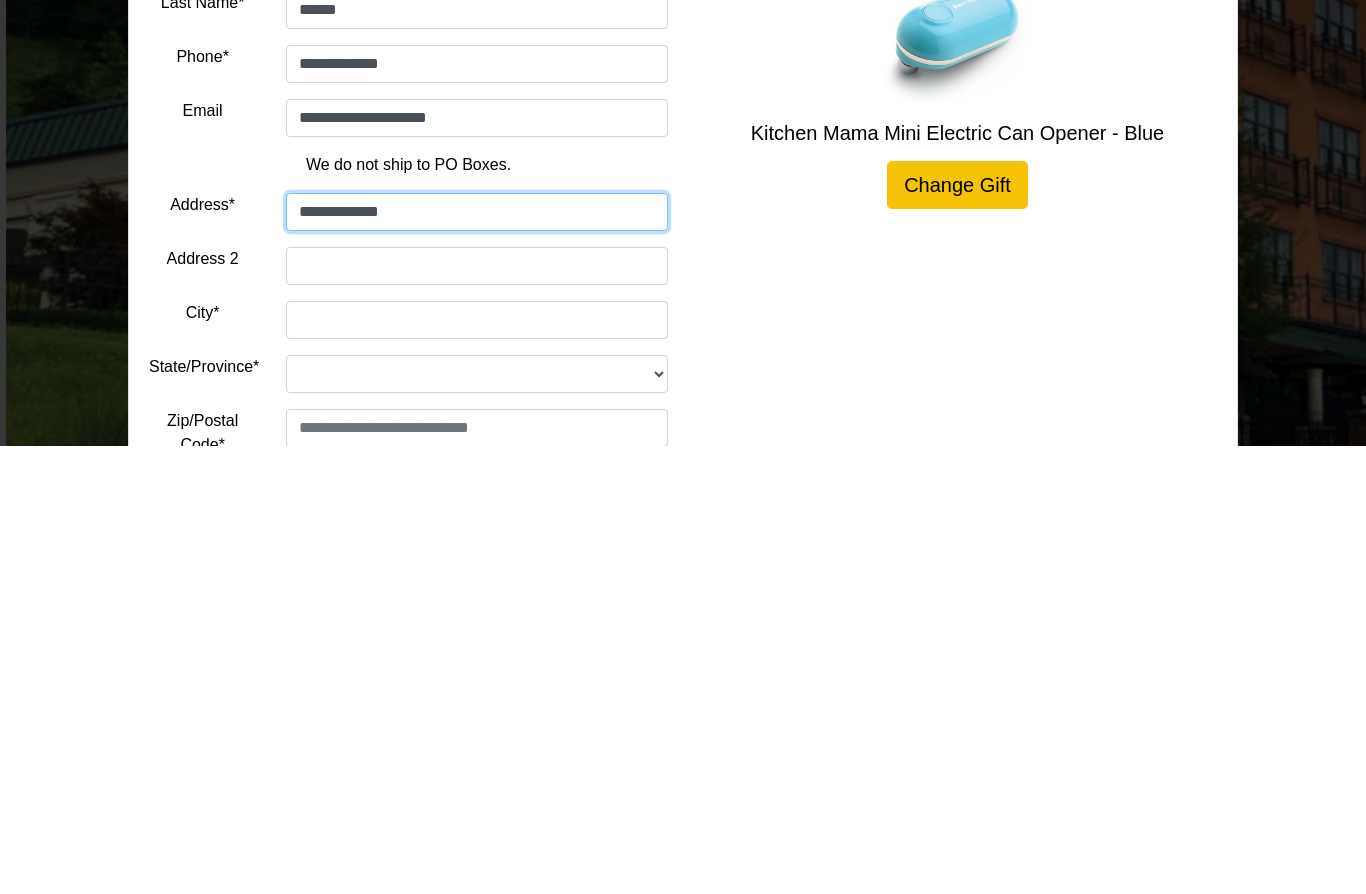 type on "**********" 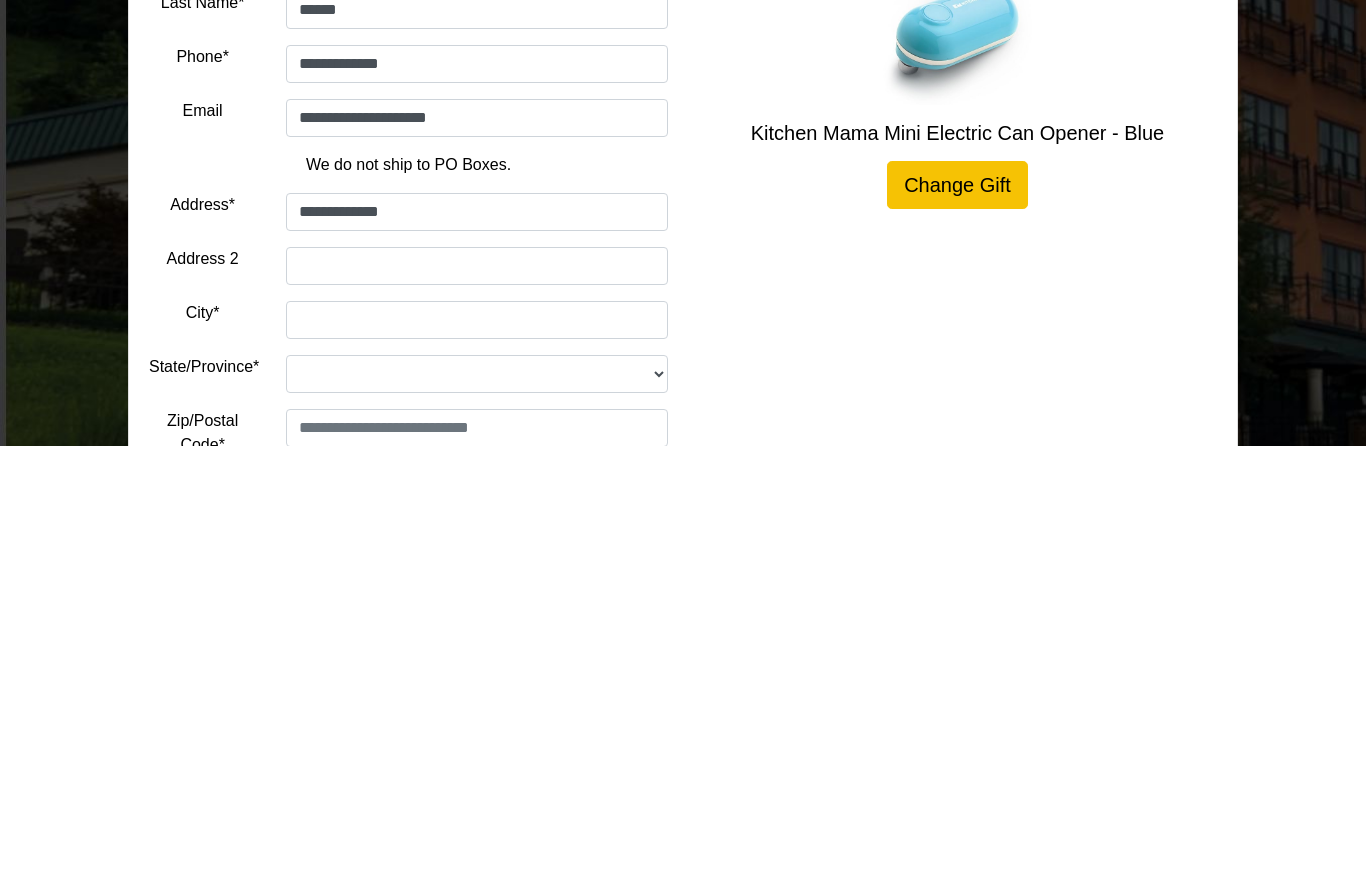 click on "Address 2" at bounding box center (477, 714) 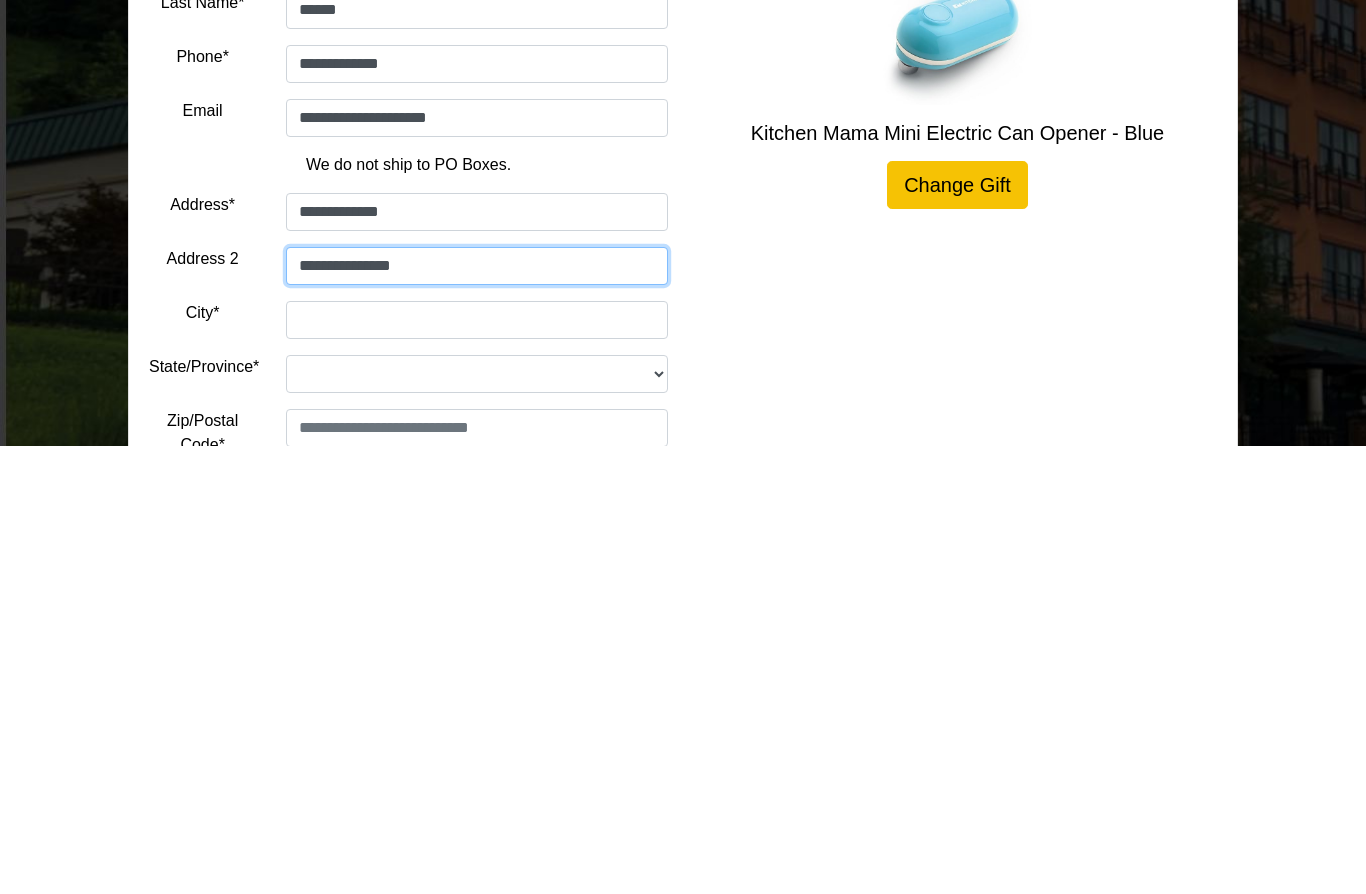 type on "**********" 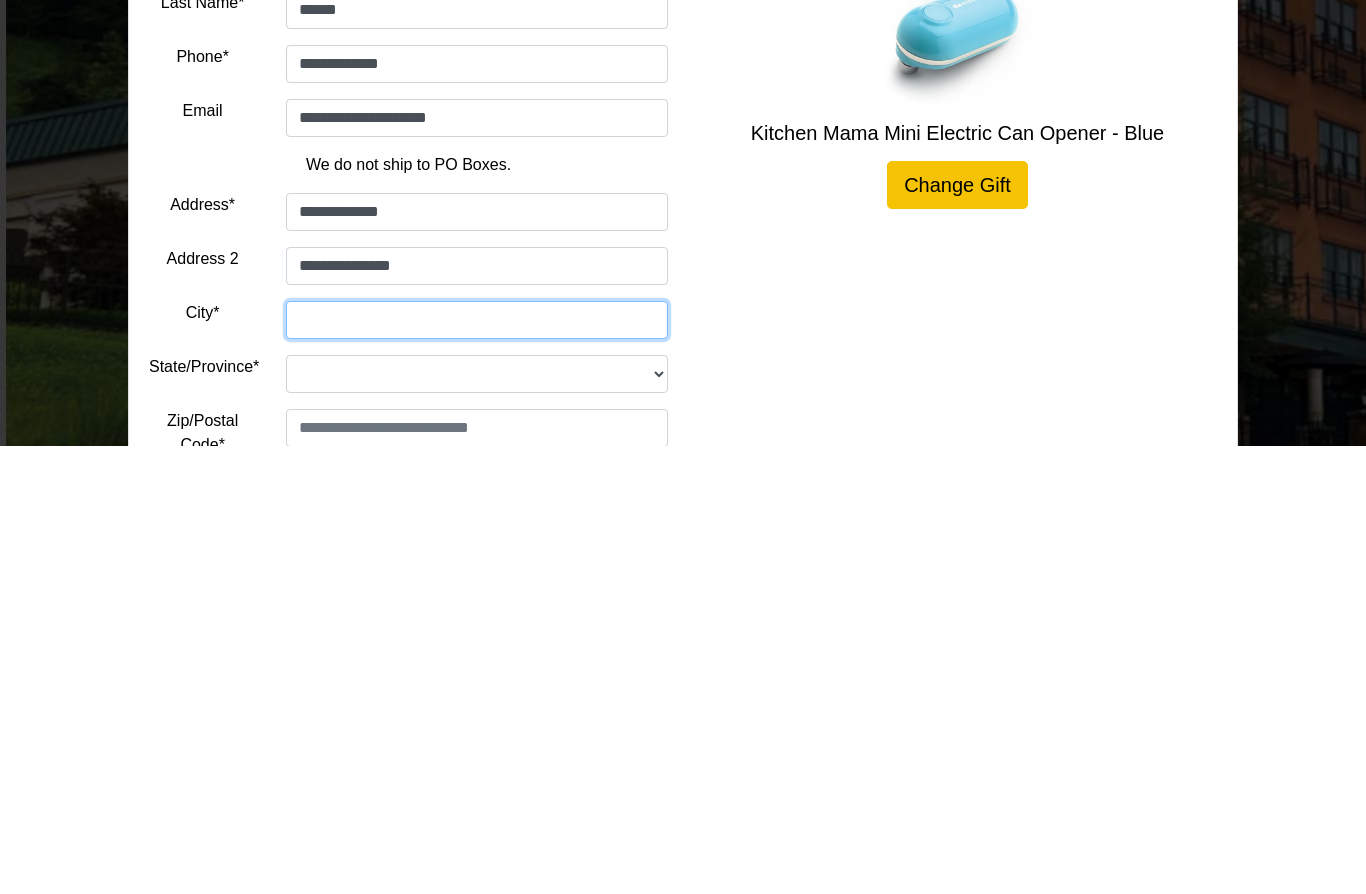 click on "City*" at bounding box center [477, 768] 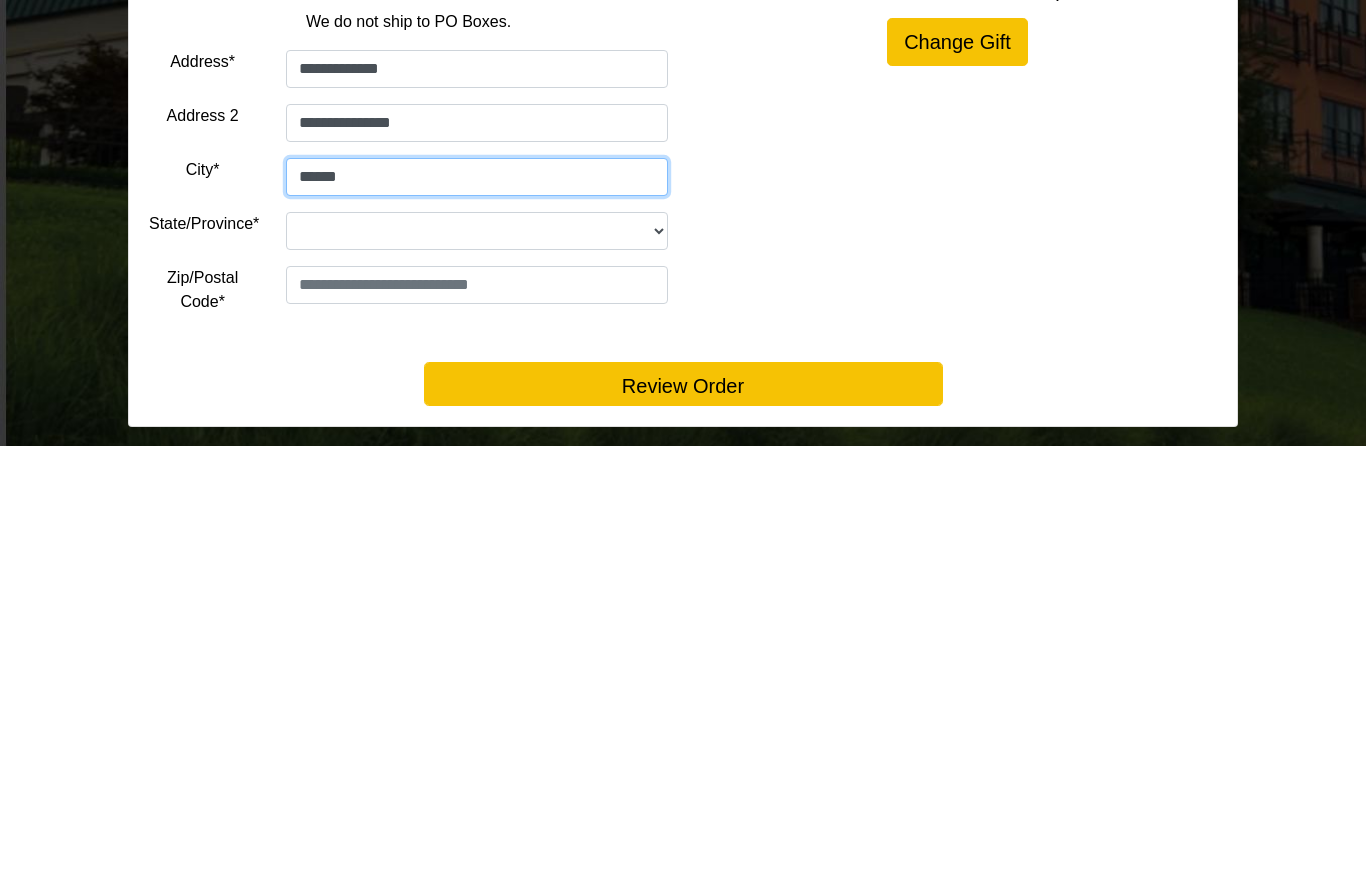 type on "******" 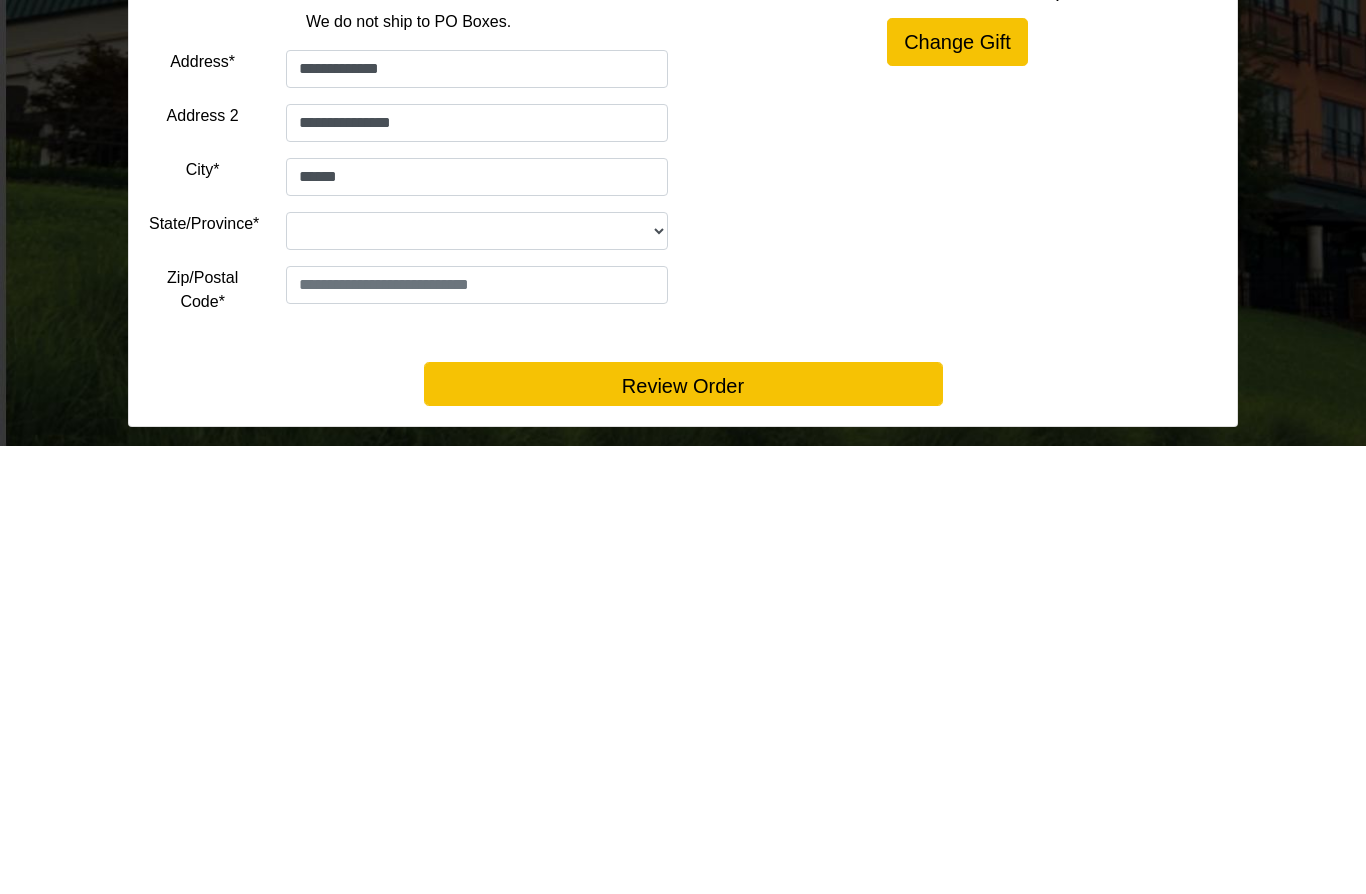 click on "**********" at bounding box center [477, 679] 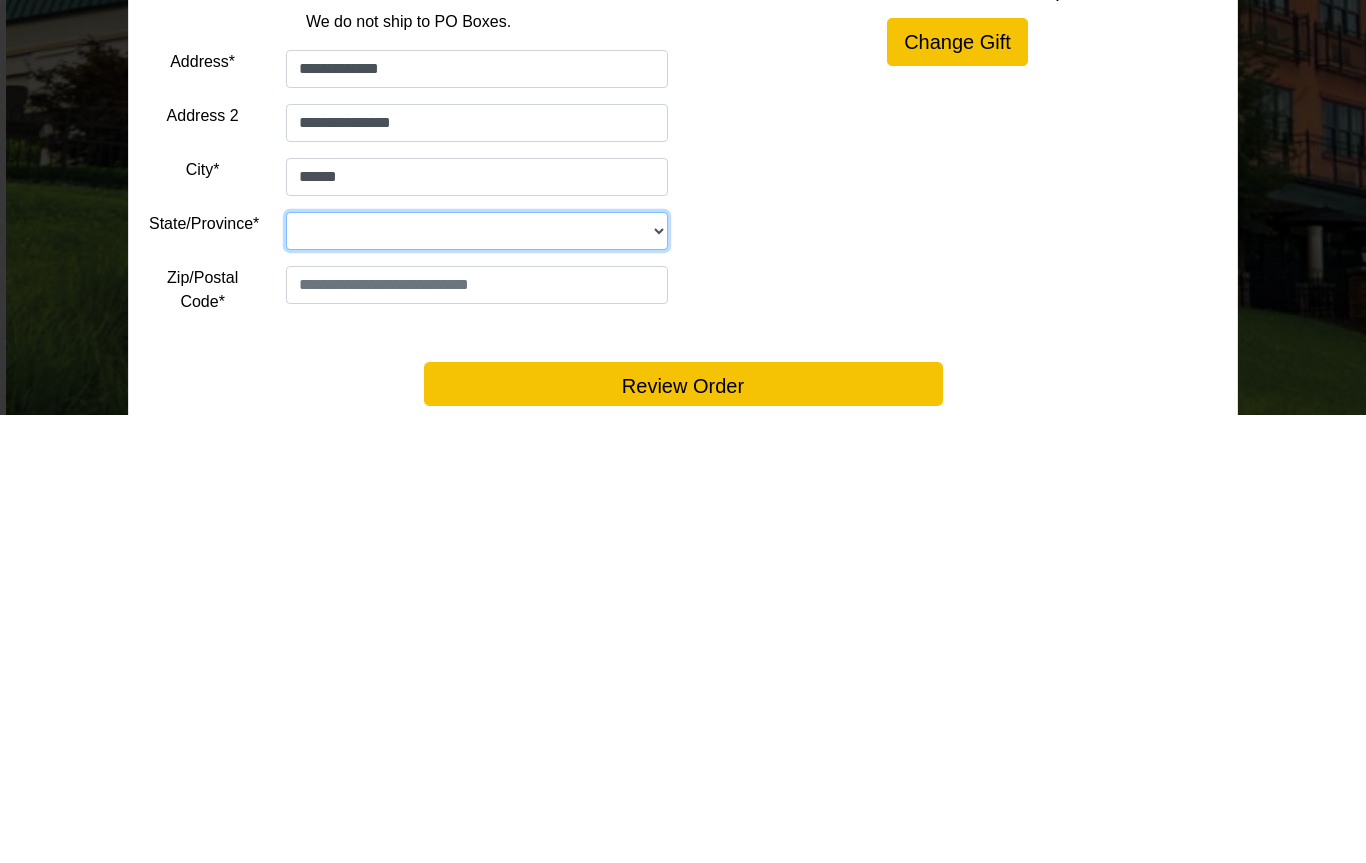 scroll, scrollTop: 224, scrollLeft: 0, axis: vertical 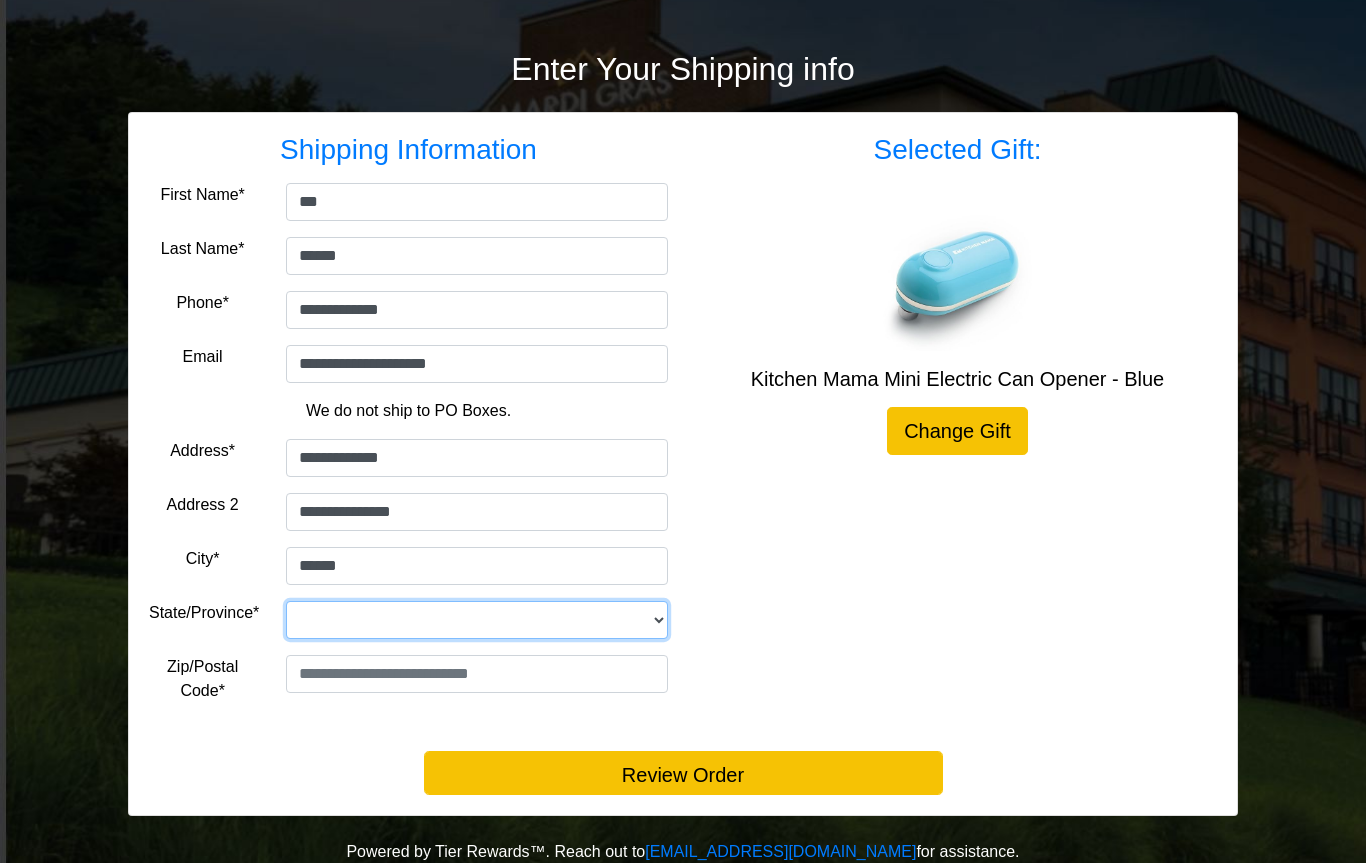 select on "**" 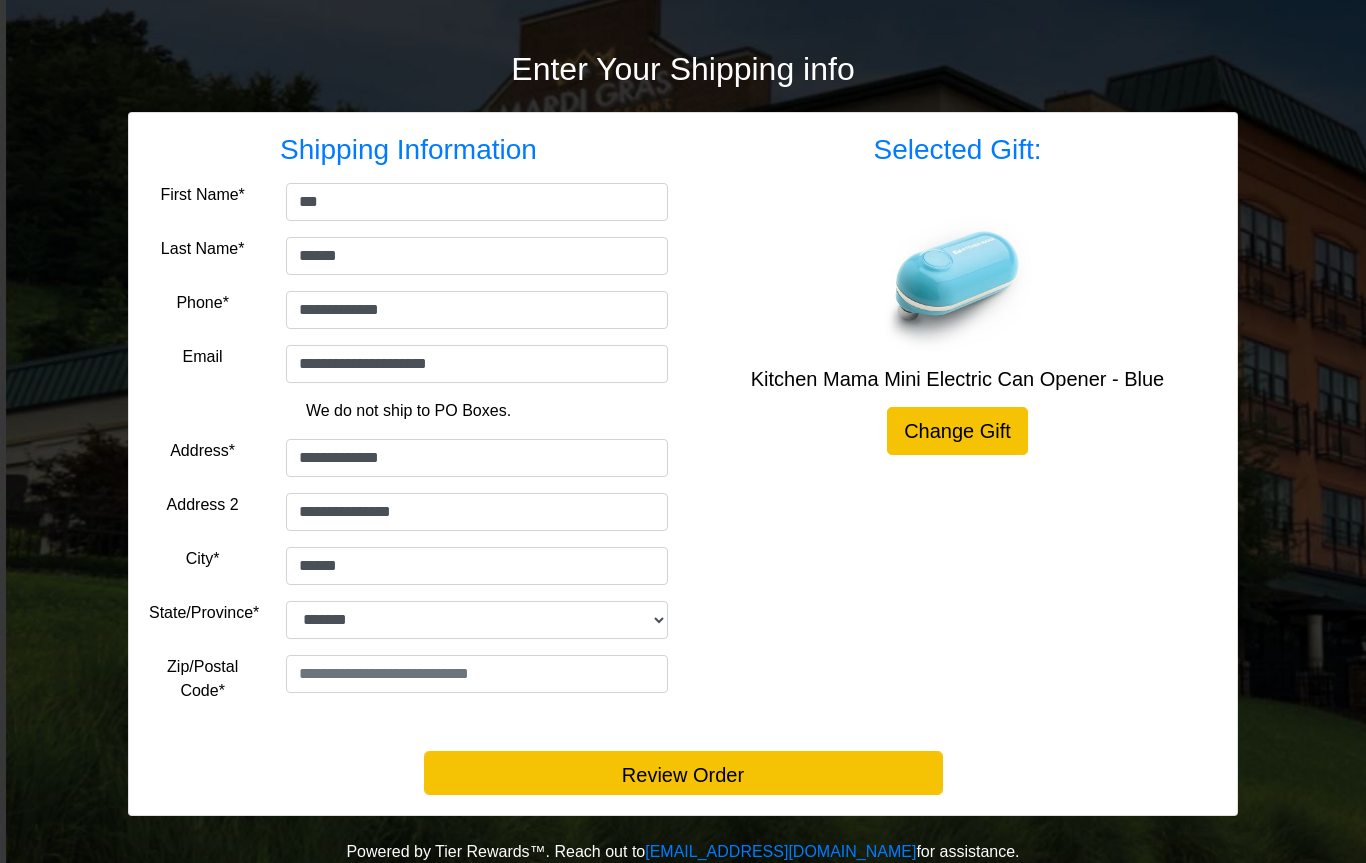 click on "**********" at bounding box center (408, 422) 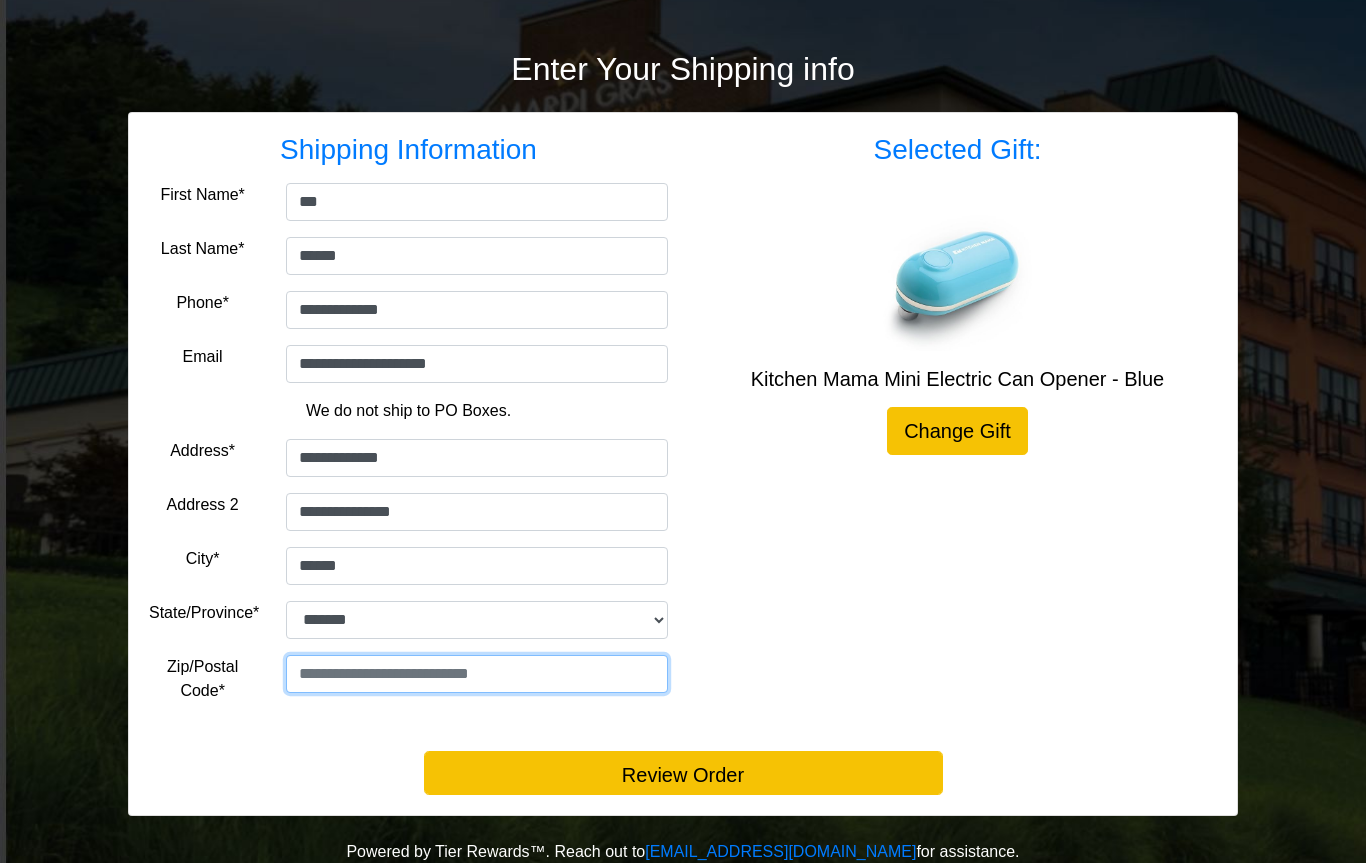click at bounding box center (477, 674) 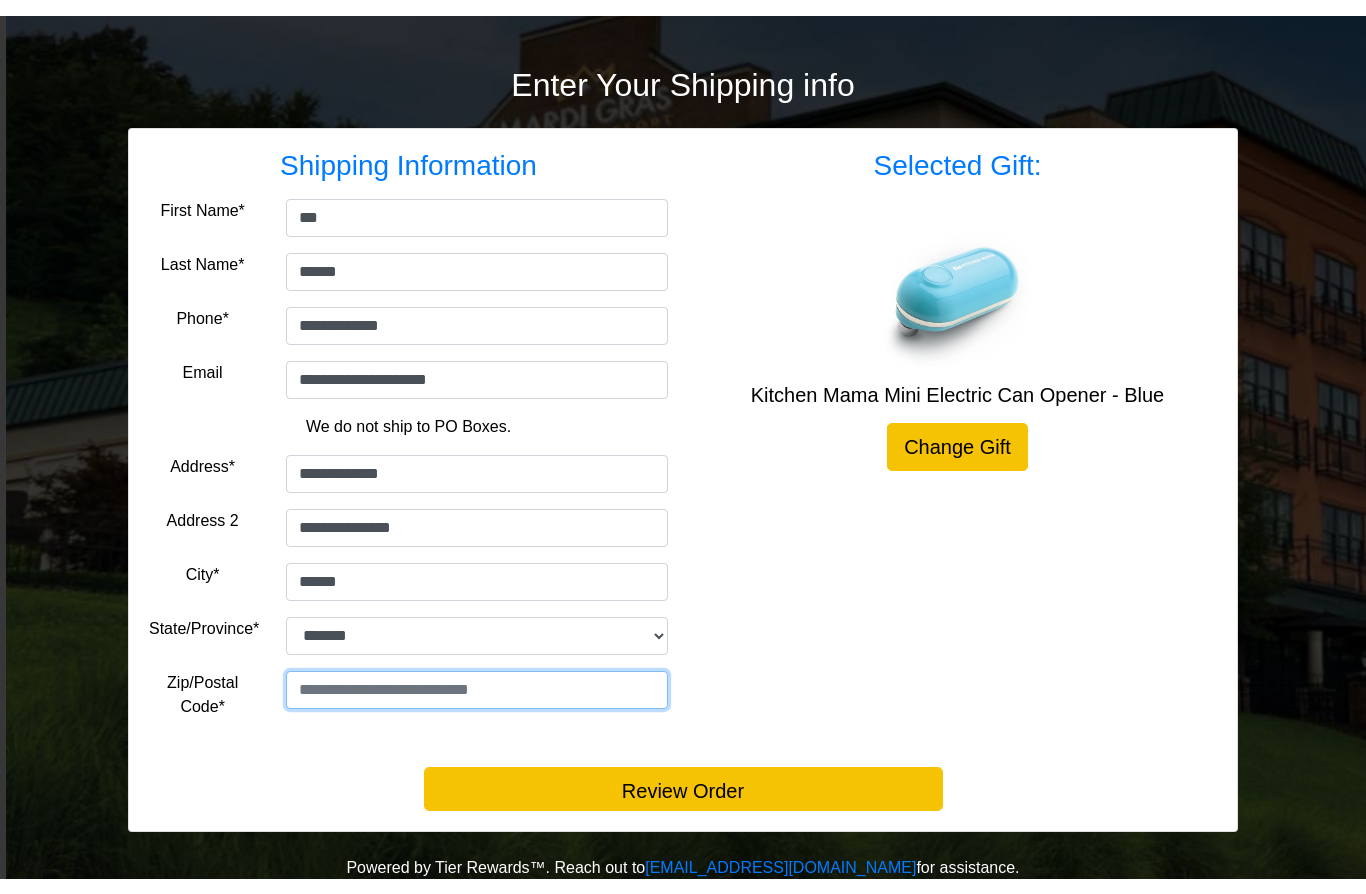 scroll, scrollTop: 193, scrollLeft: 0, axis: vertical 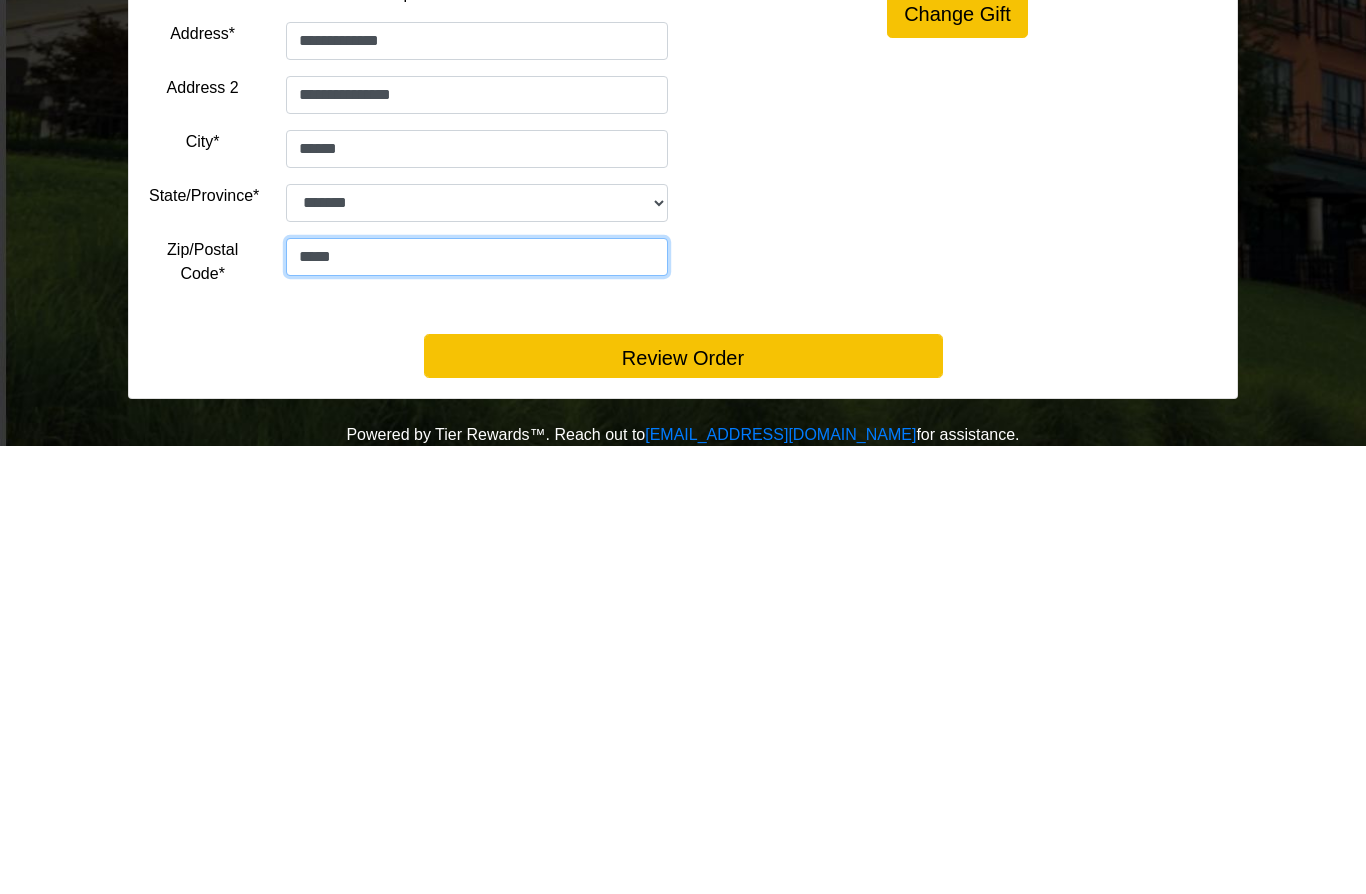 type on "*****" 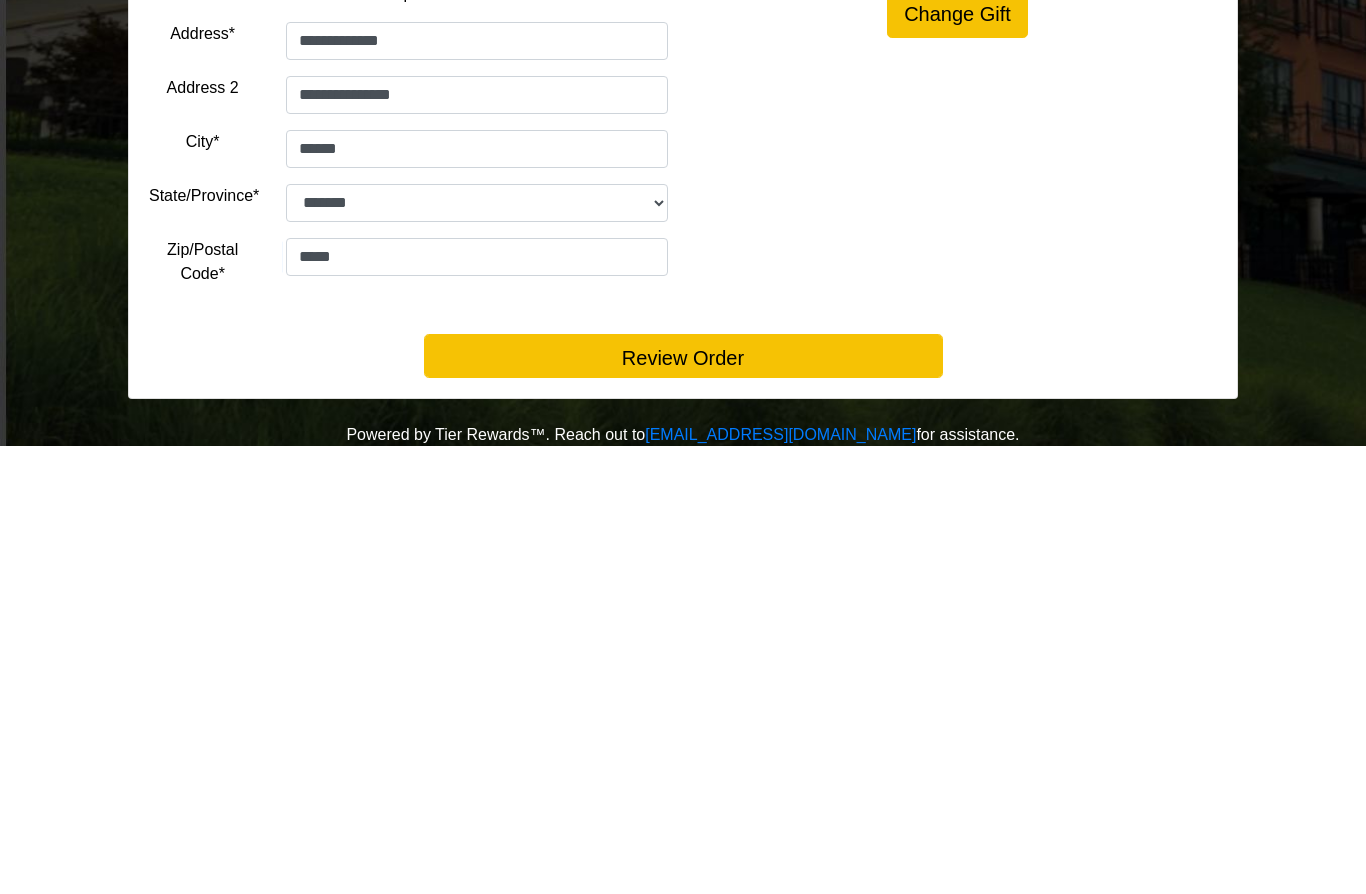 click on "Review Order" at bounding box center (683, 804) 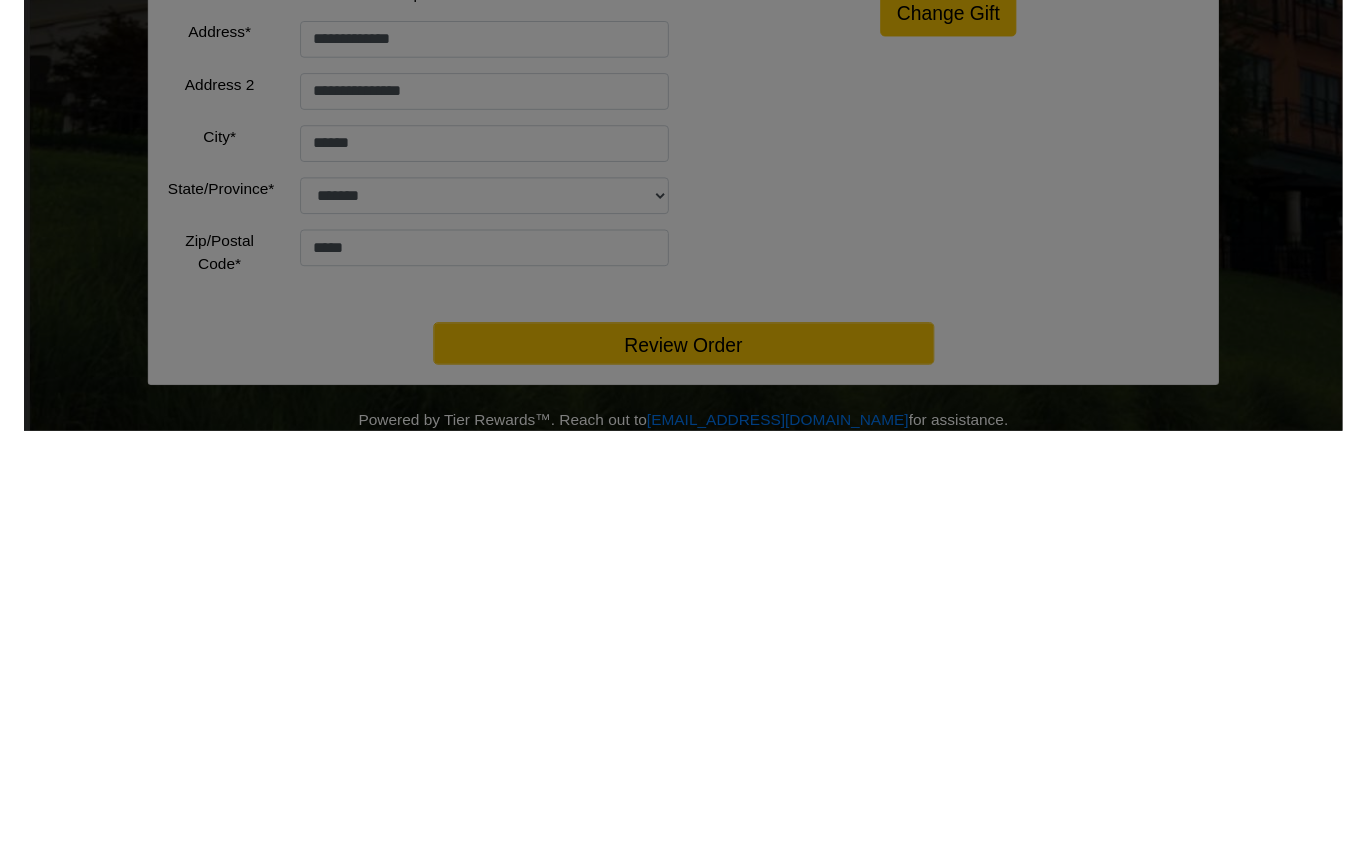 scroll, scrollTop: 224, scrollLeft: 0, axis: vertical 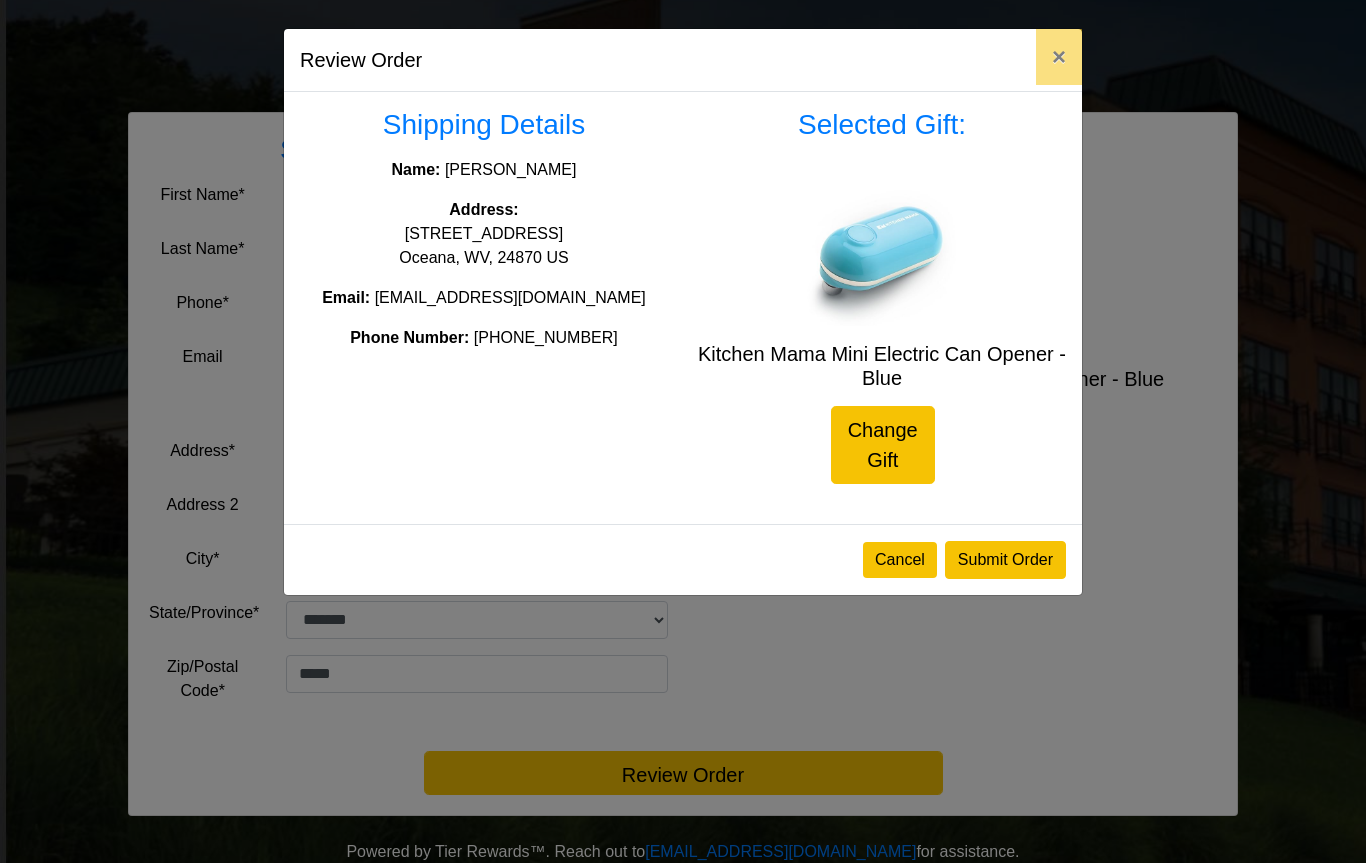 click on "Submit Order" at bounding box center (1005, 560) 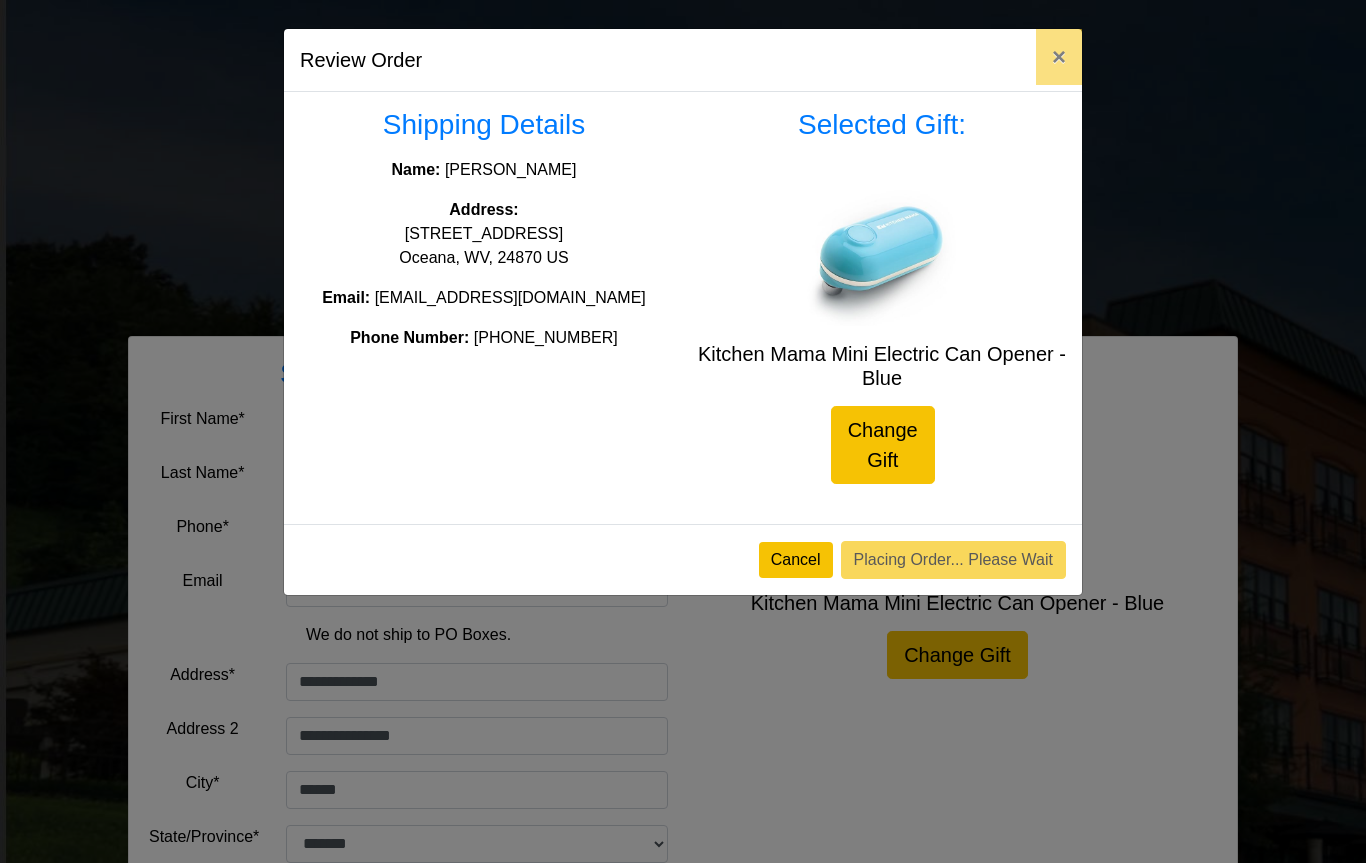 scroll, scrollTop: 224, scrollLeft: 0, axis: vertical 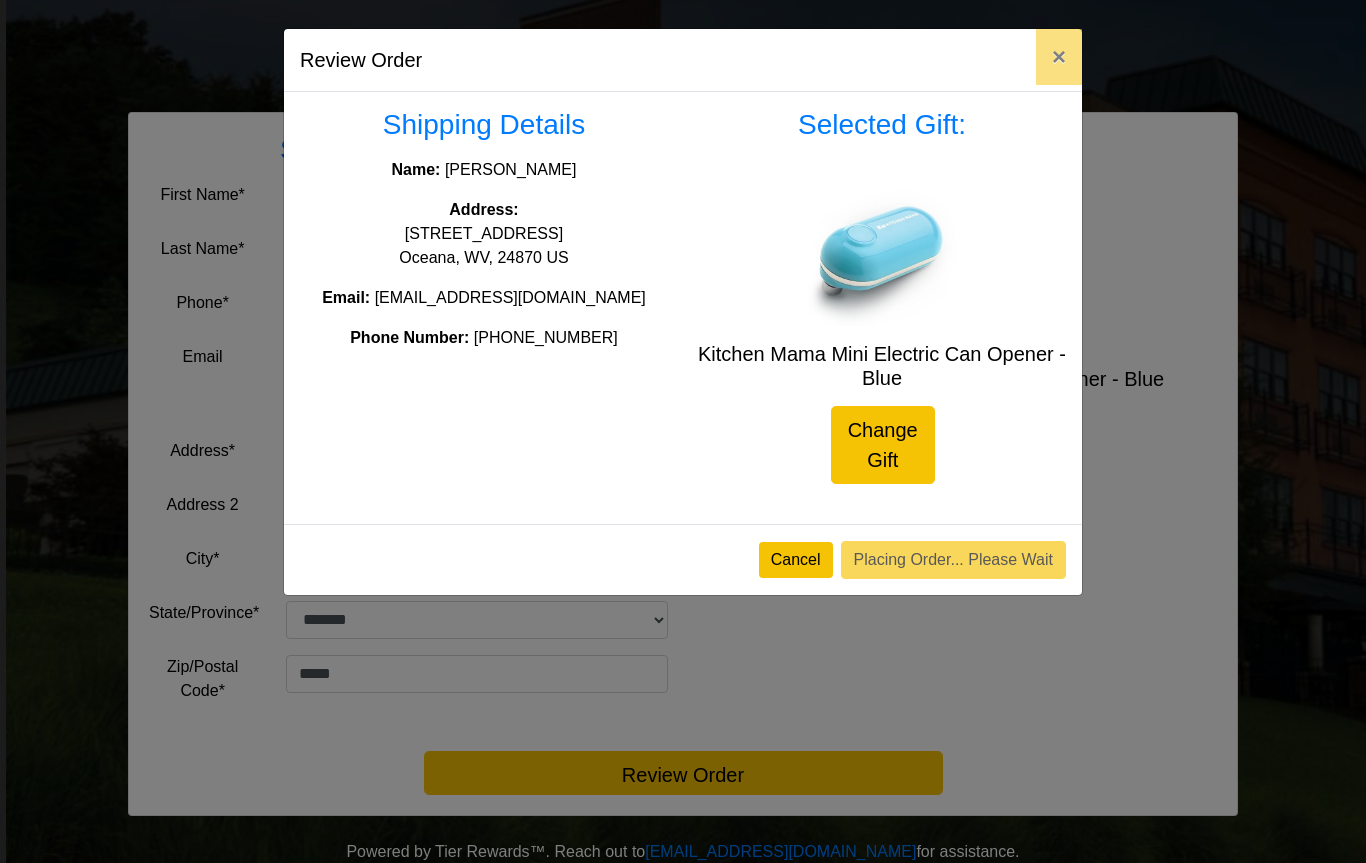 click on "×" at bounding box center (1059, 57) 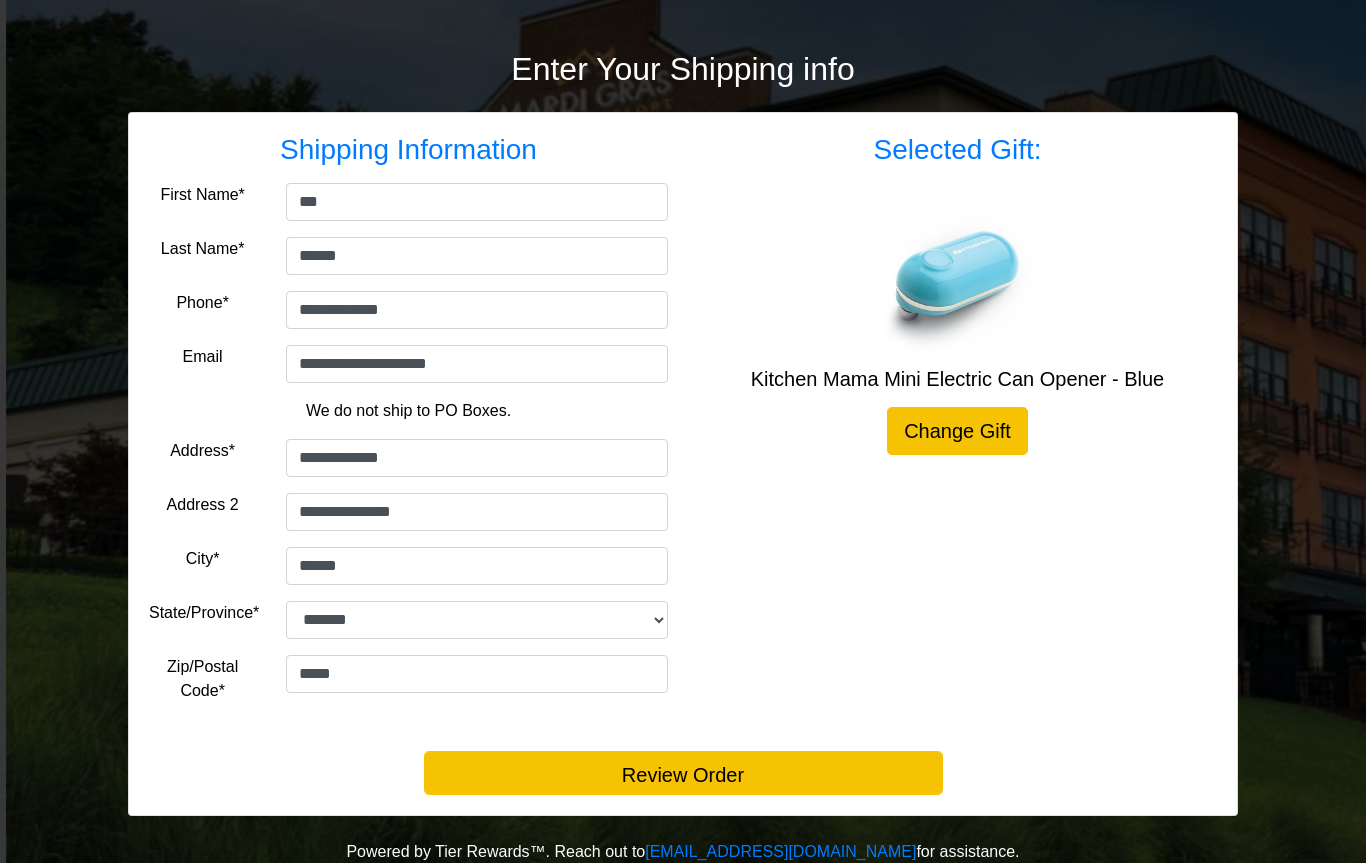 click on "Review Order" at bounding box center (683, 773) 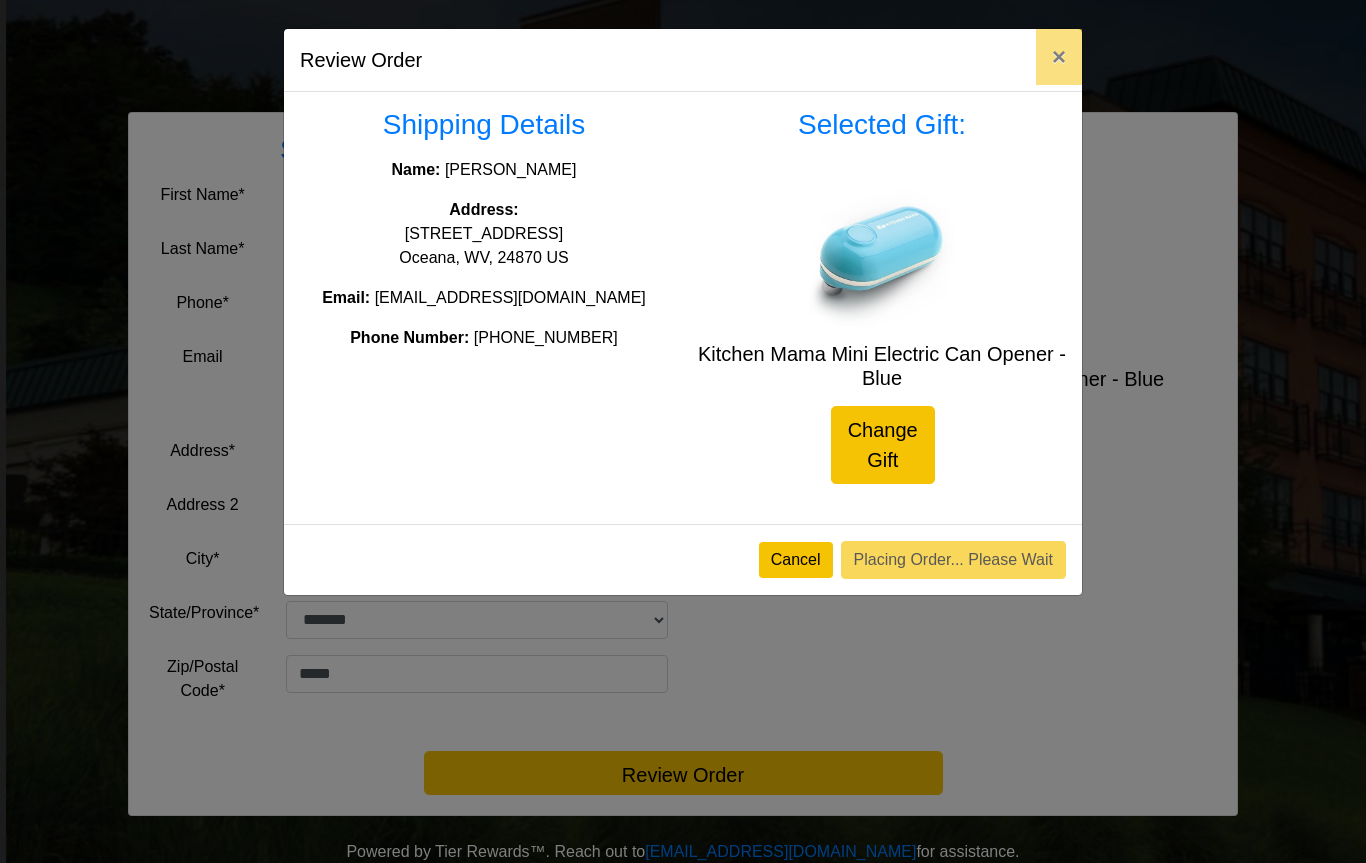 click on "Cancel" at bounding box center (796, 560) 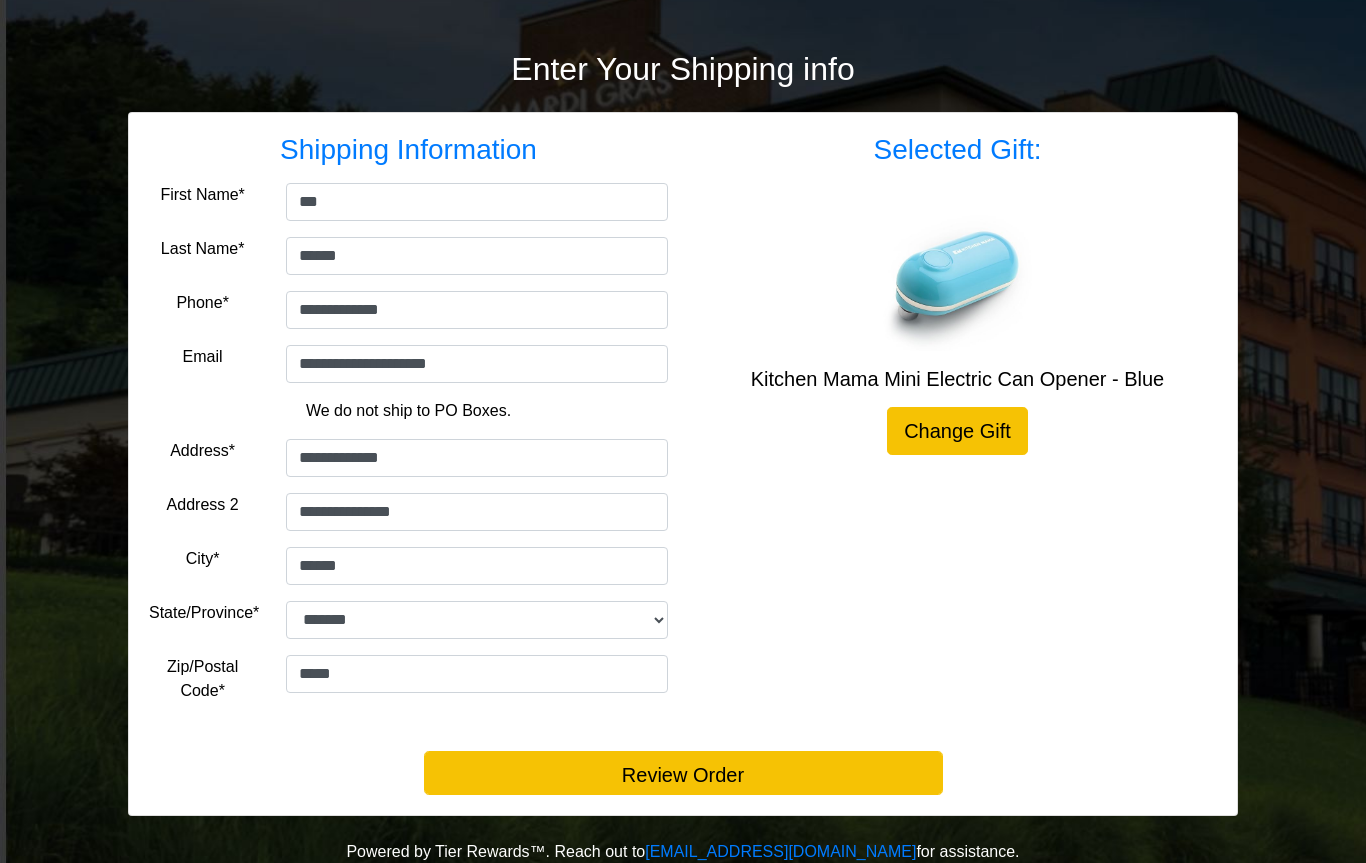 click on "Review Order" at bounding box center (683, 773) 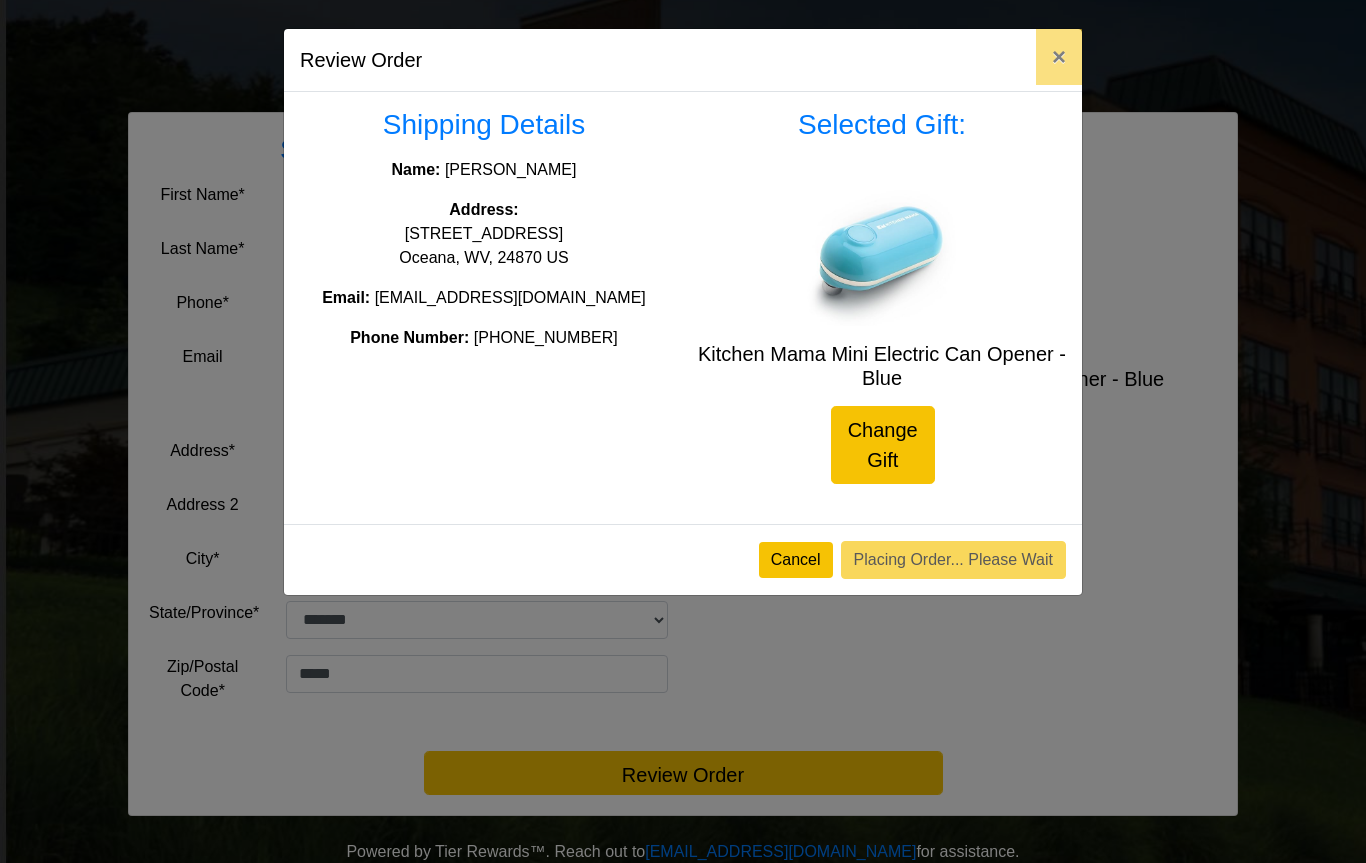 click on "Review Order
×
Shipping Details
Name:   Tim Powell
Address:
28 Opal Court, Kopperston Road Oceana, WV, 24870 US
Email:   timraypow@hotmail.com
Phone Number:   (304)923-2336
Selected Gift:
Kitchen Mama Mini Electric Can Opener - Blue" at bounding box center [683, 431] 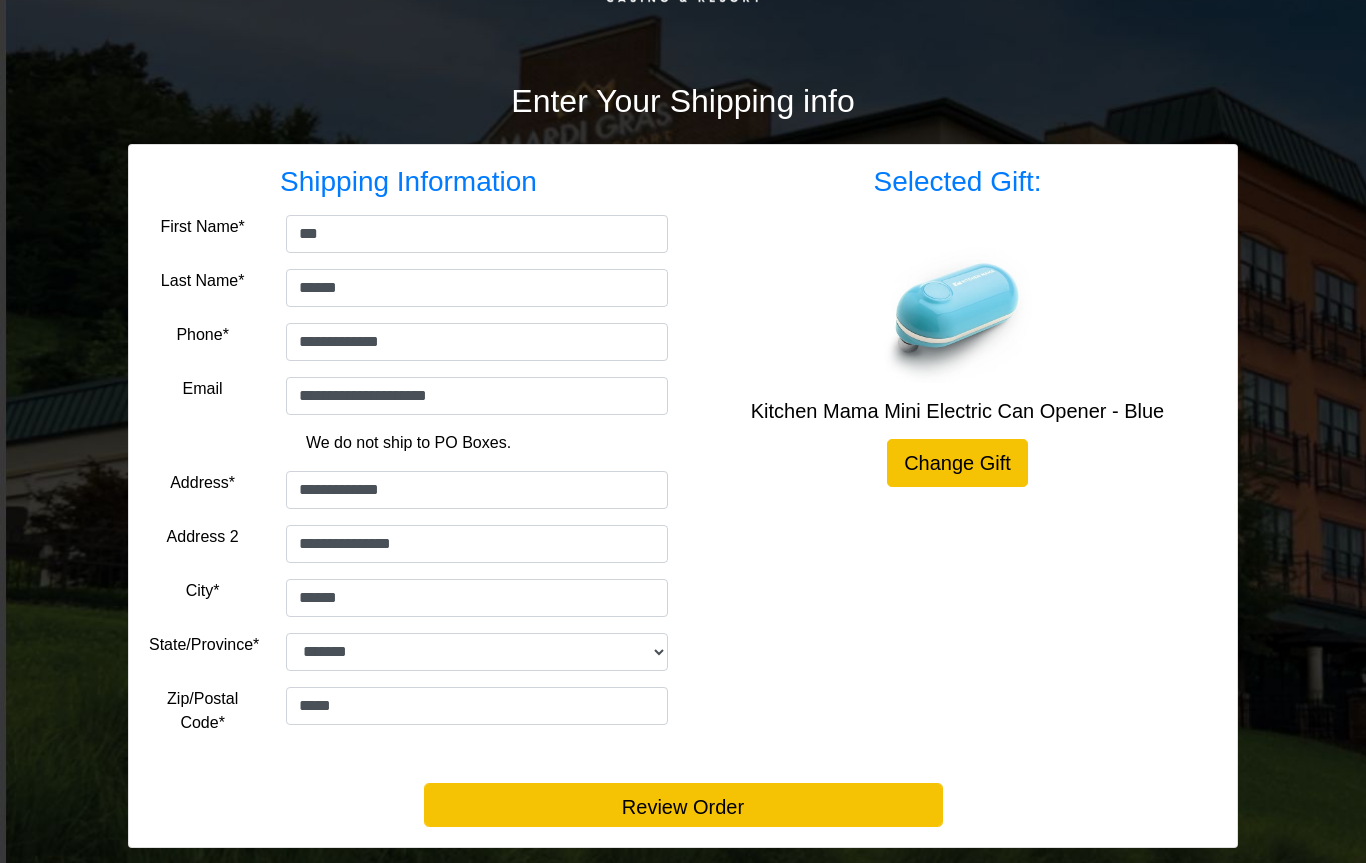 scroll, scrollTop: 224, scrollLeft: 0, axis: vertical 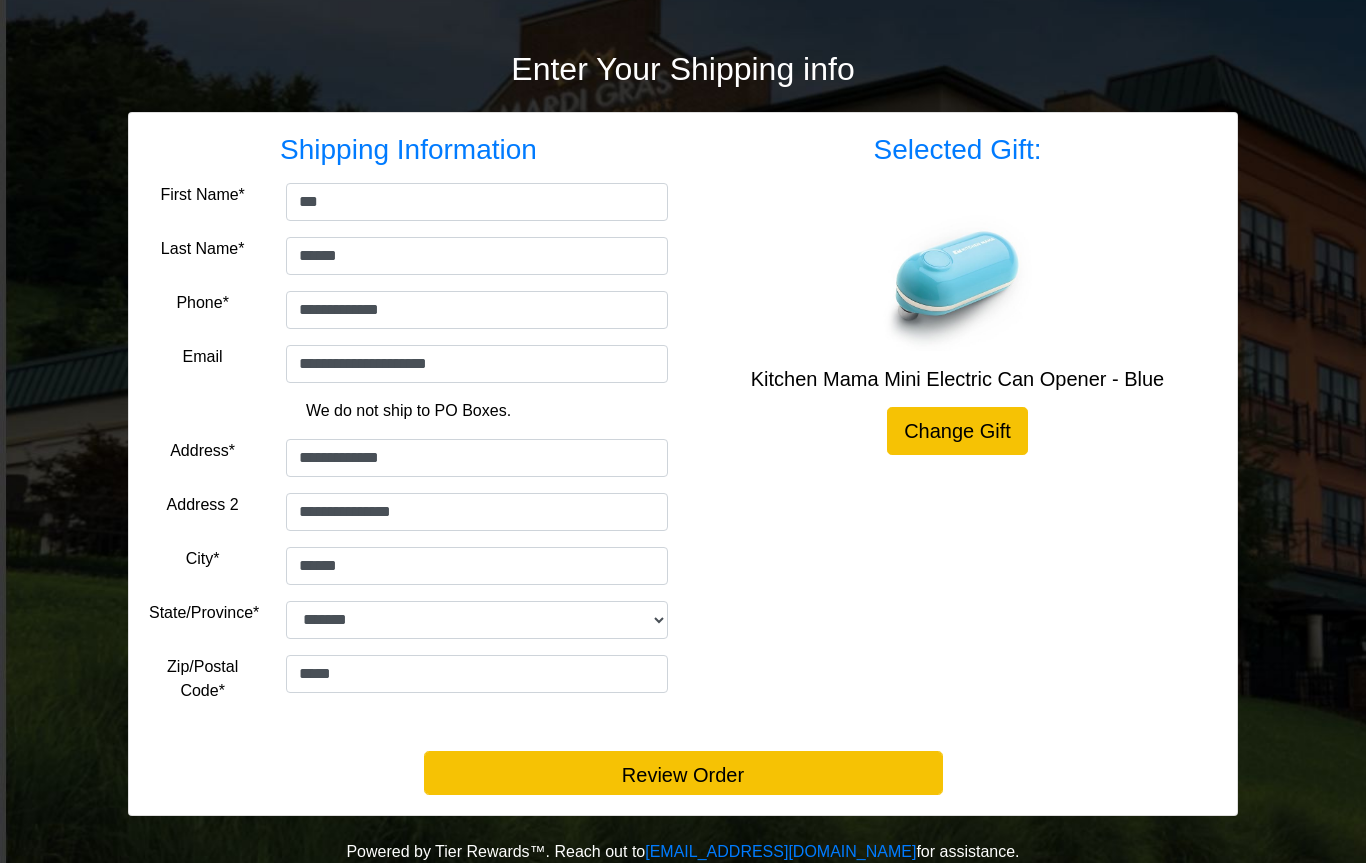 click on "Review Order" at bounding box center (683, 773) 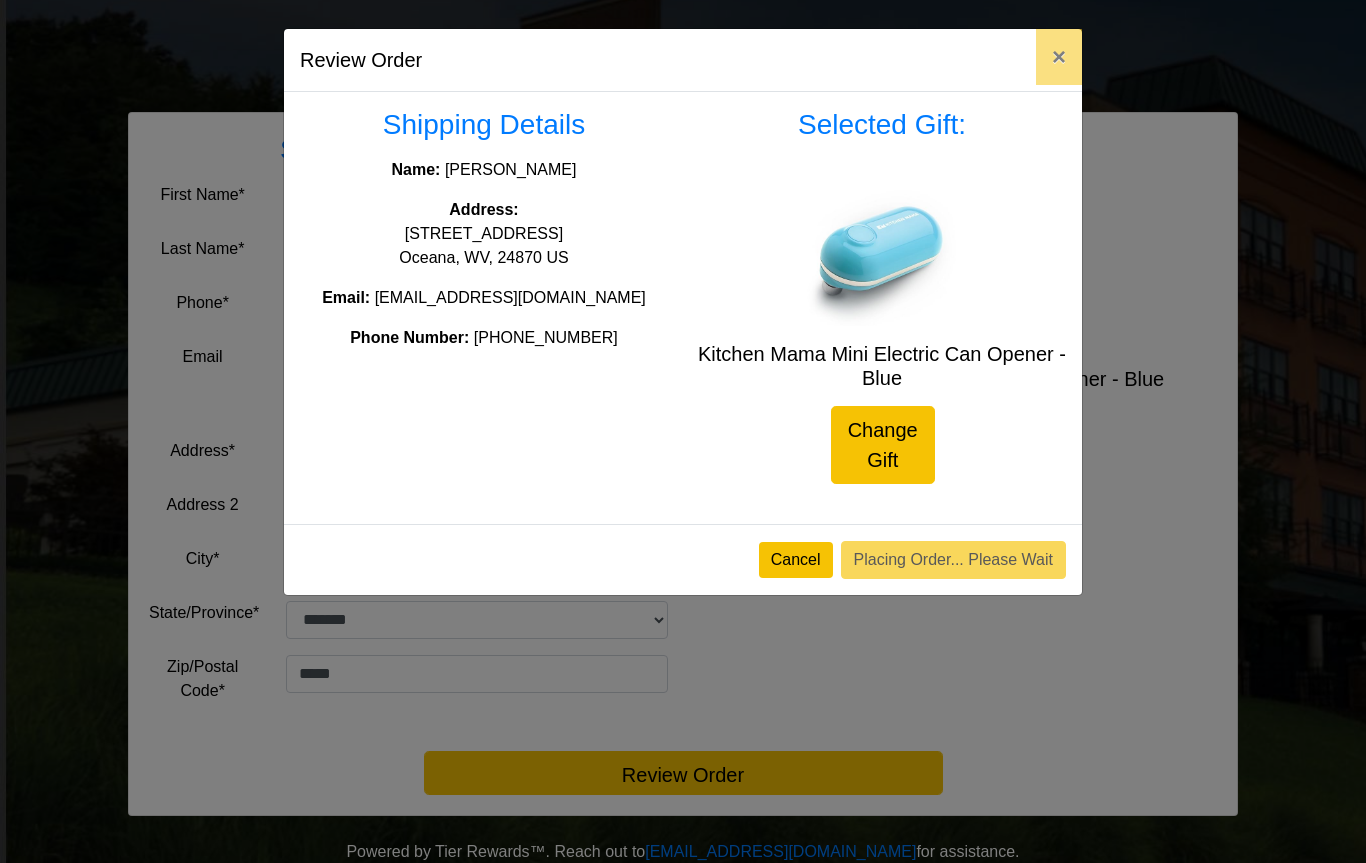 click on "×" at bounding box center (1059, 56) 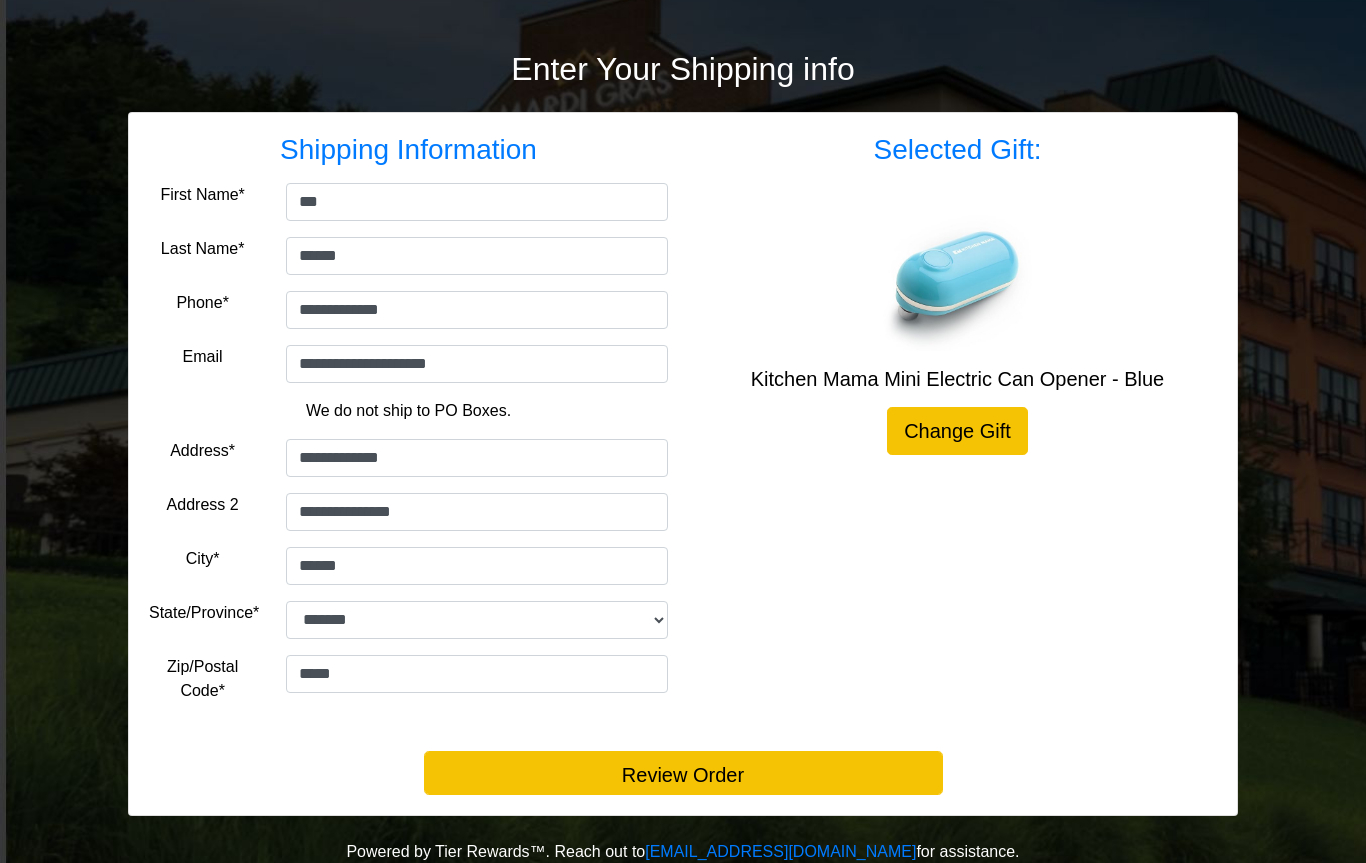 click on "Change Gift" at bounding box center (957, 431) 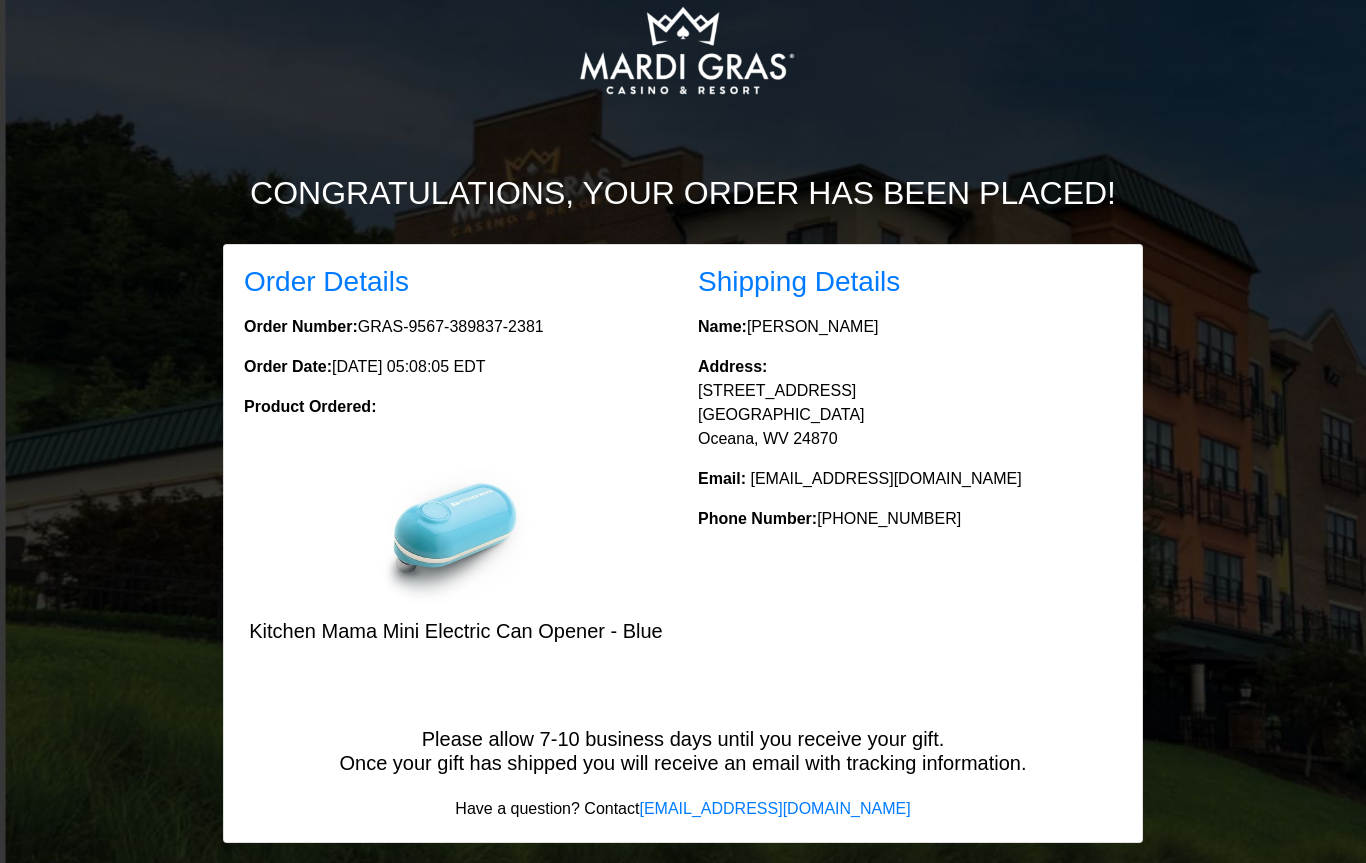 scroll, scrollTop: 0, scrollLeft: 0, axis: both 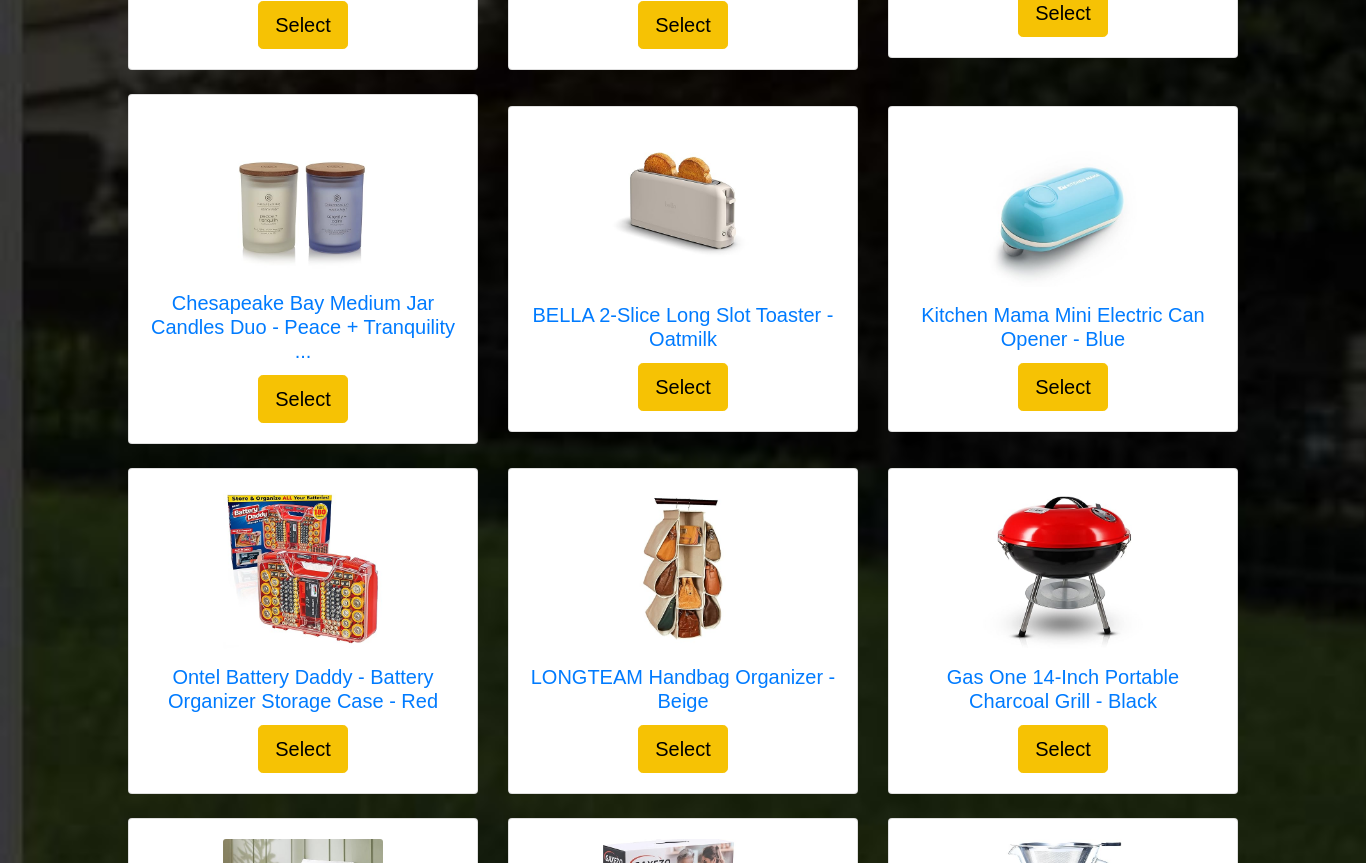 click on "Select" at bounding box center [1063, 387] 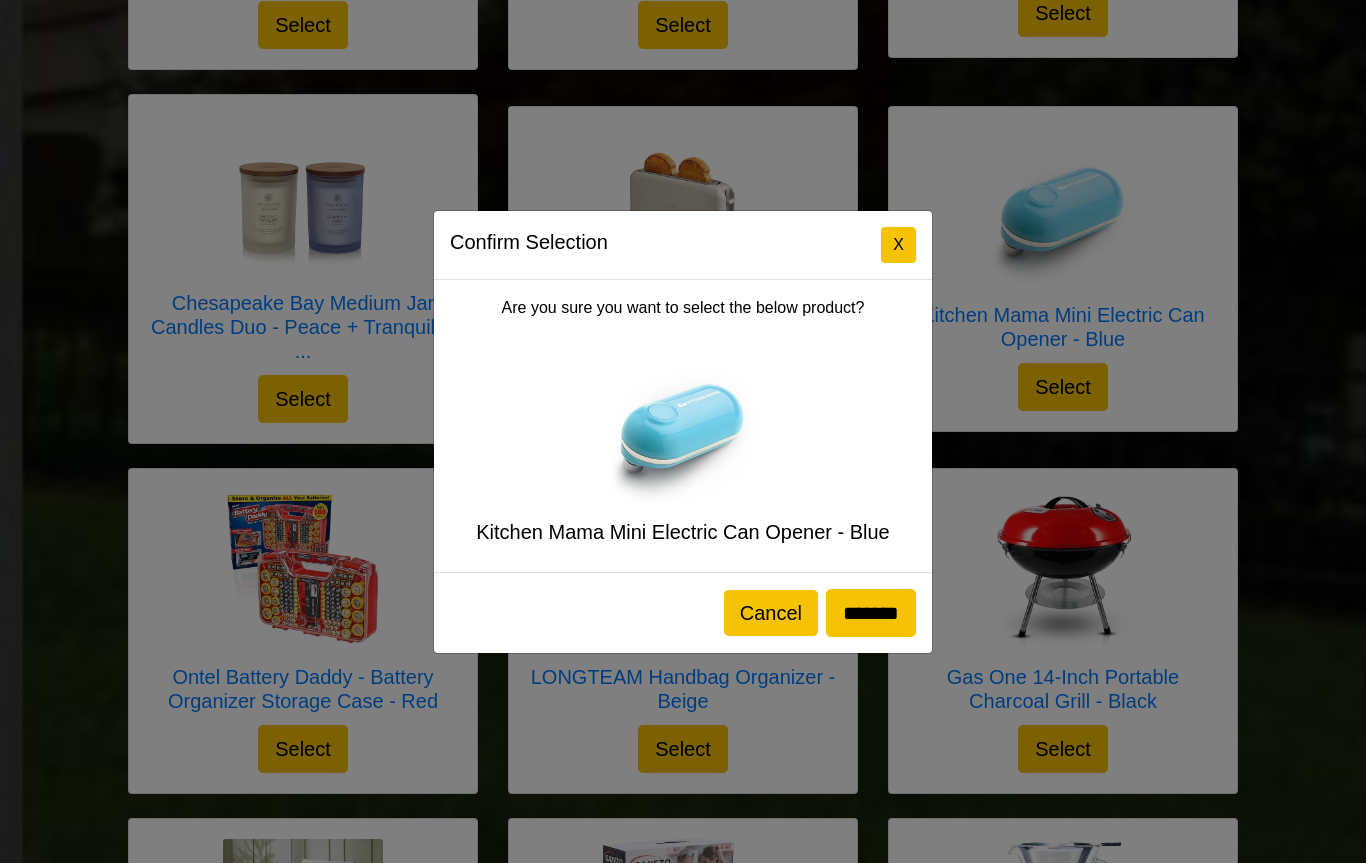 click on "*******" at bounding box center (871, 613) 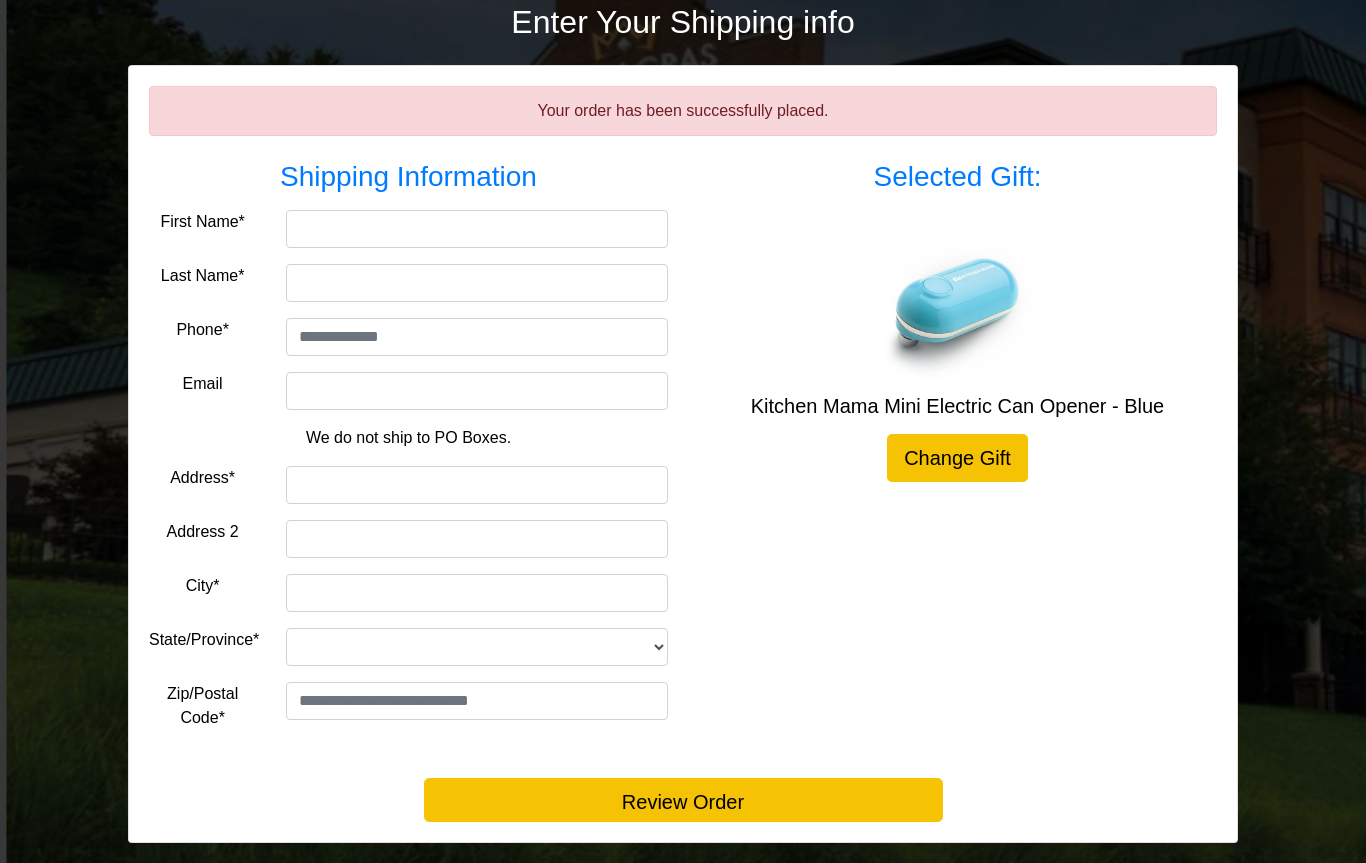 scroll, scrollTop: 298, scrollLeft: 0, axis: vertical 